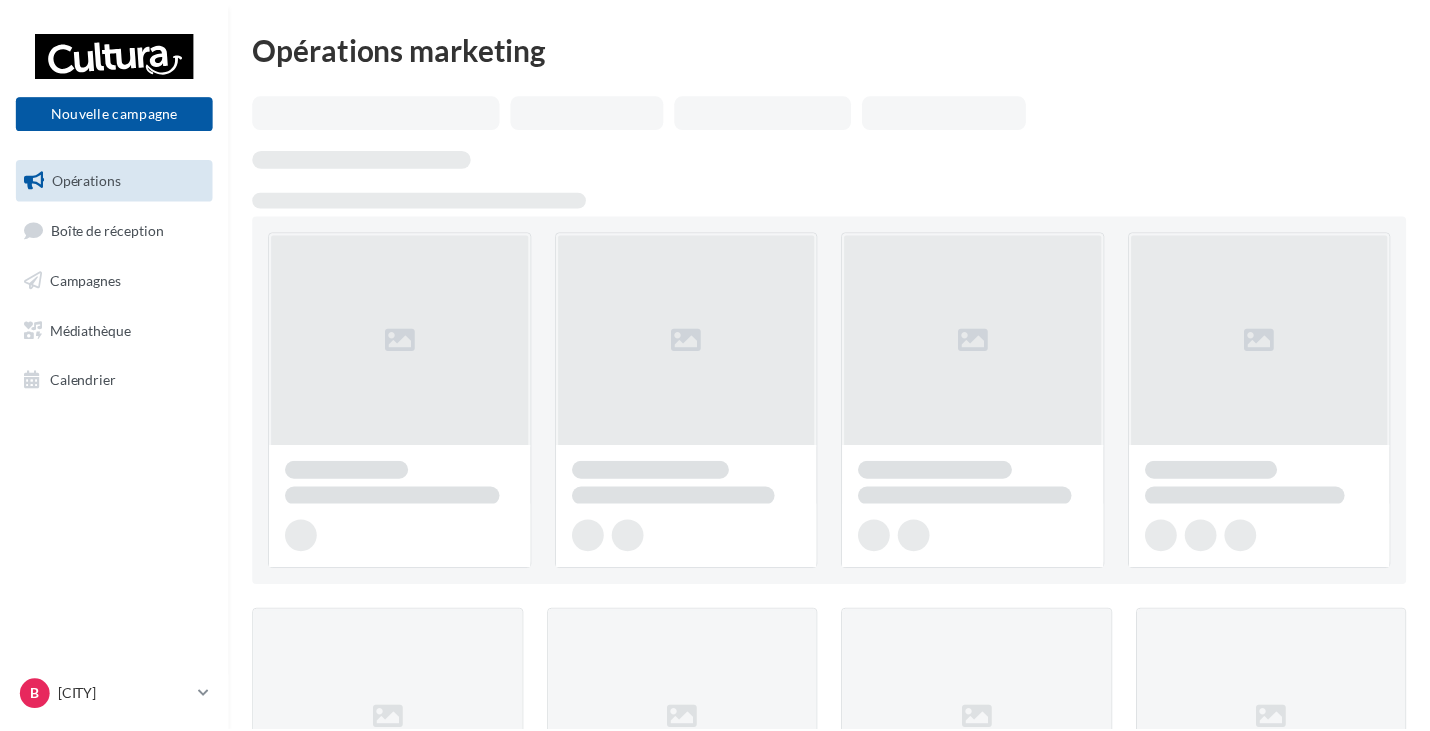 scroll, scrollTop: 0, scrollLeft: 0, axis: both 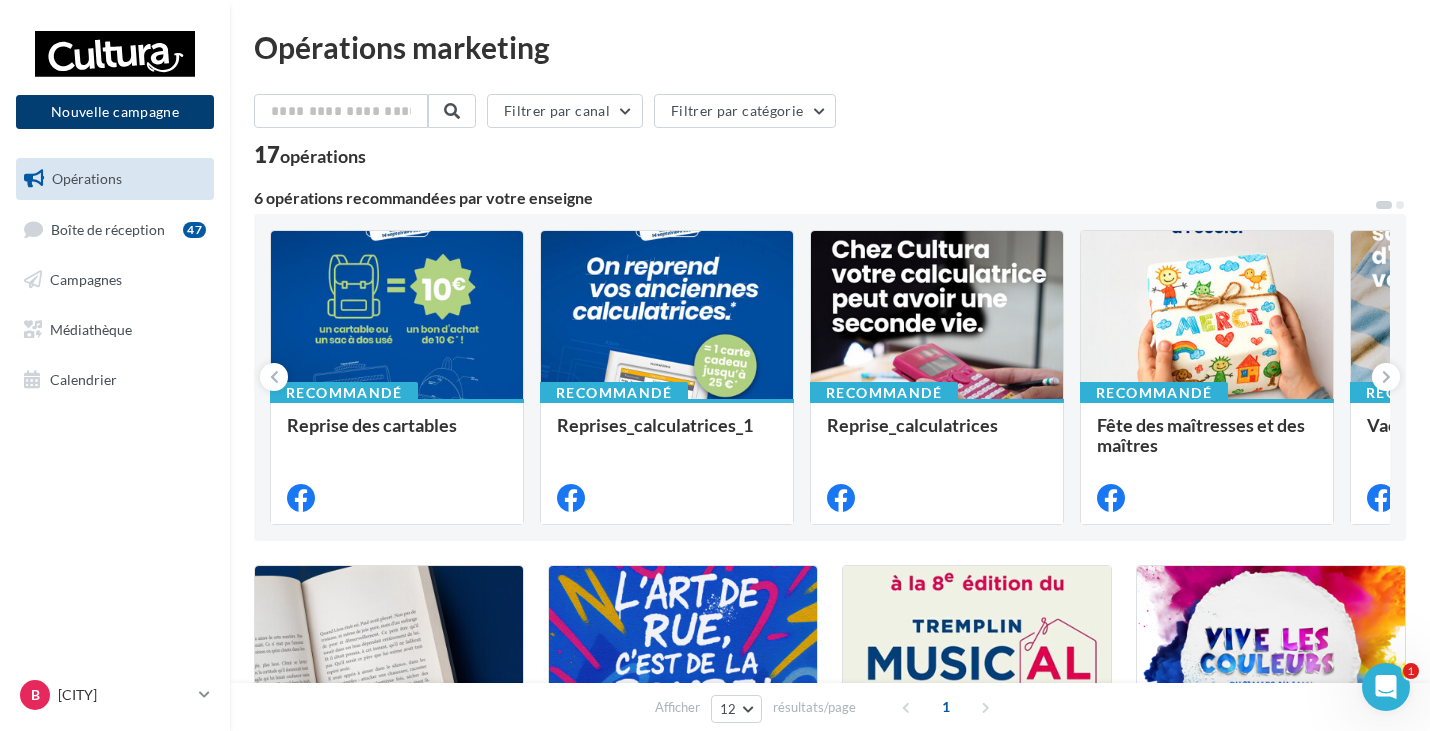 click on "Nouvelle campagne" at bounding box center [115, 112] 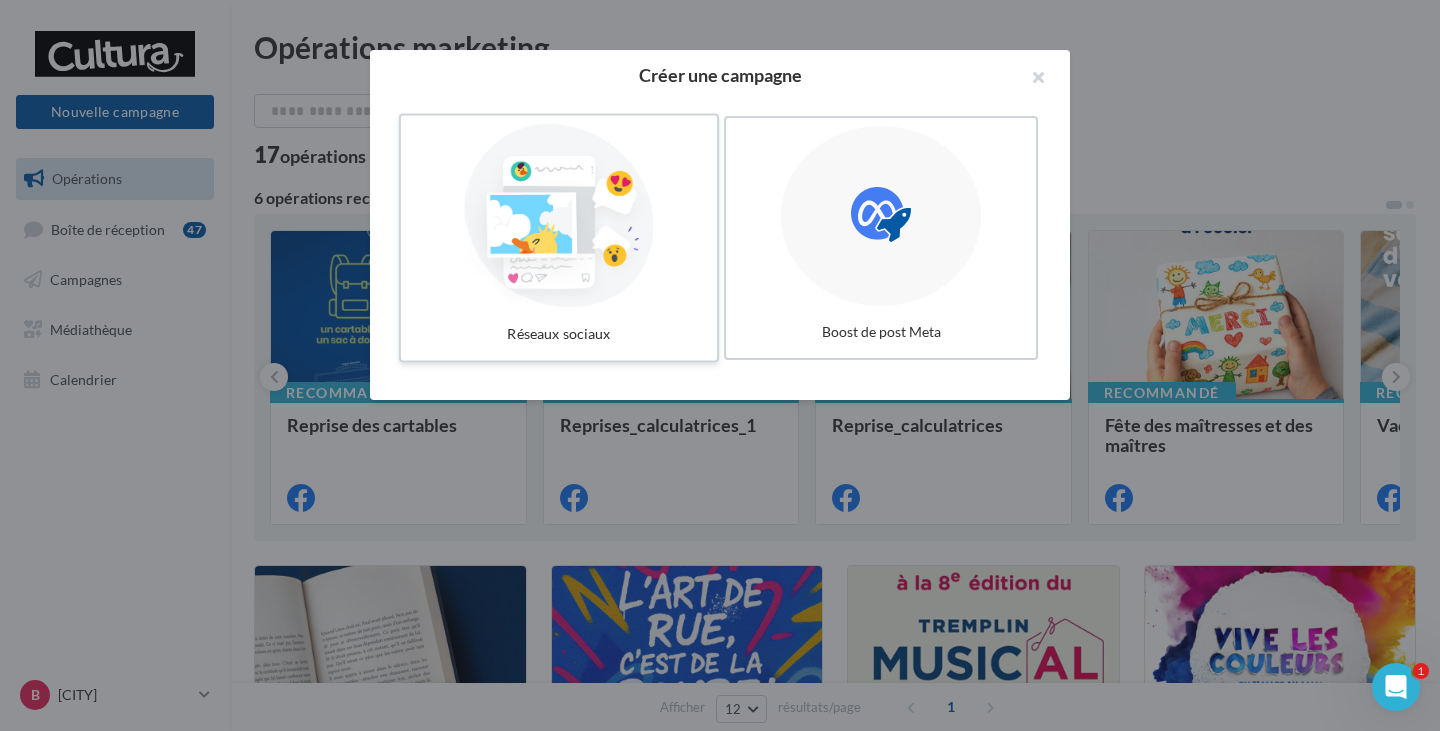 click at bounding box center (559, 216) 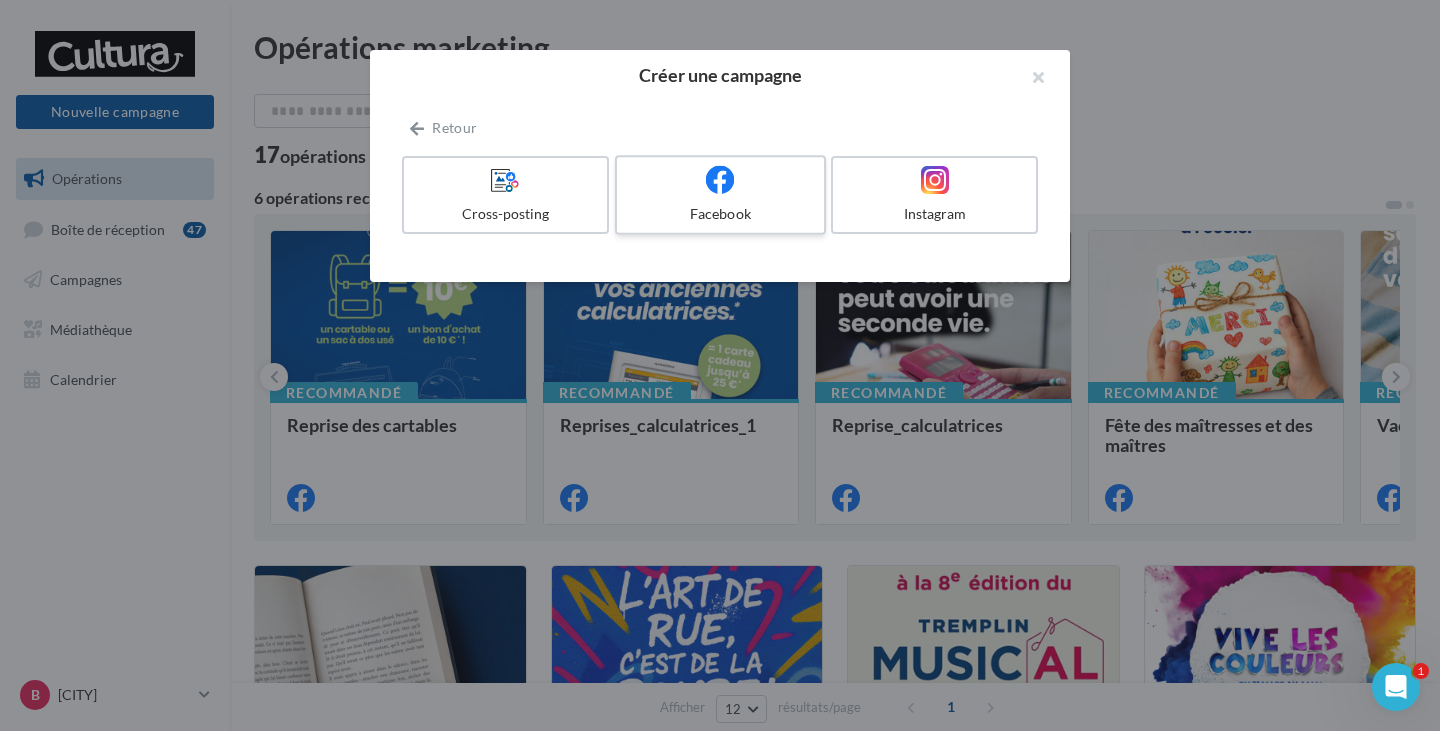 click on "Facebook" at bounding box center (720, 214) 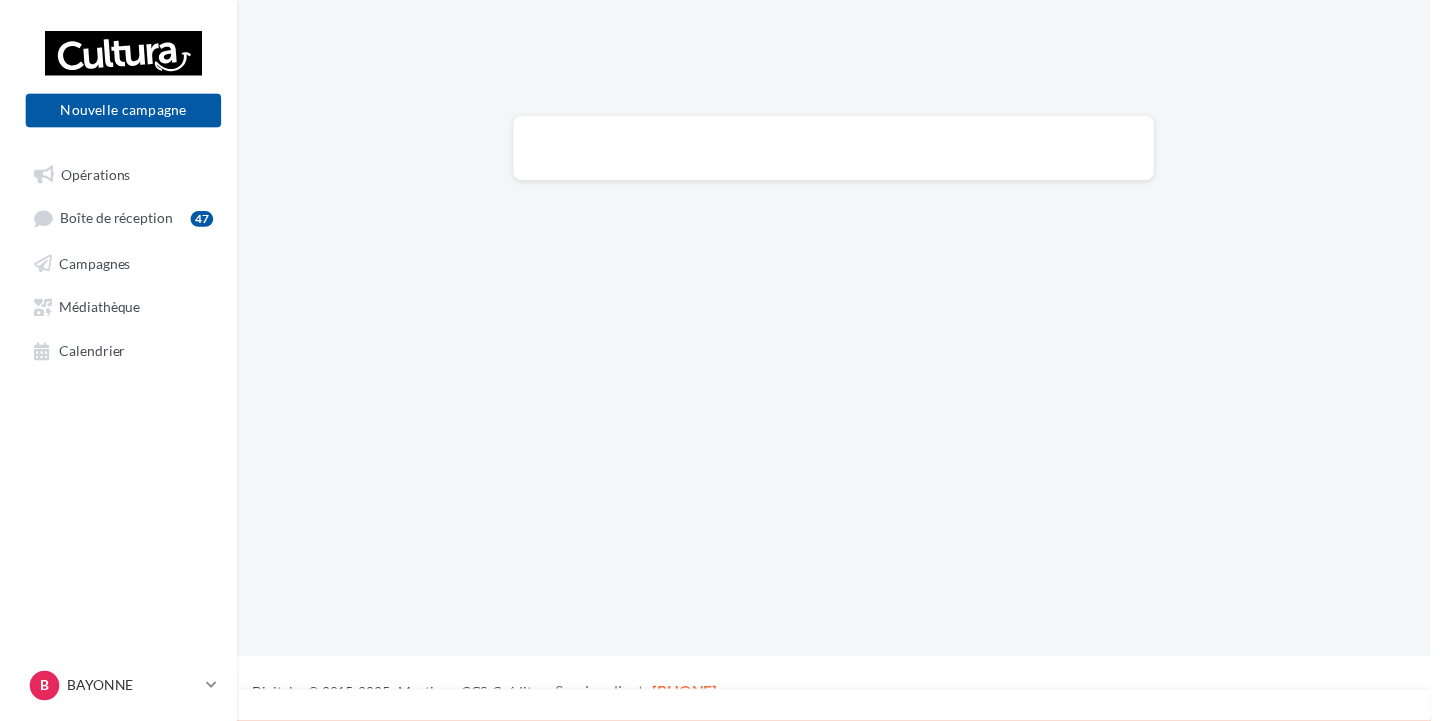 scroll, scrollTop: 0, scrollLeft: 0, axis: both 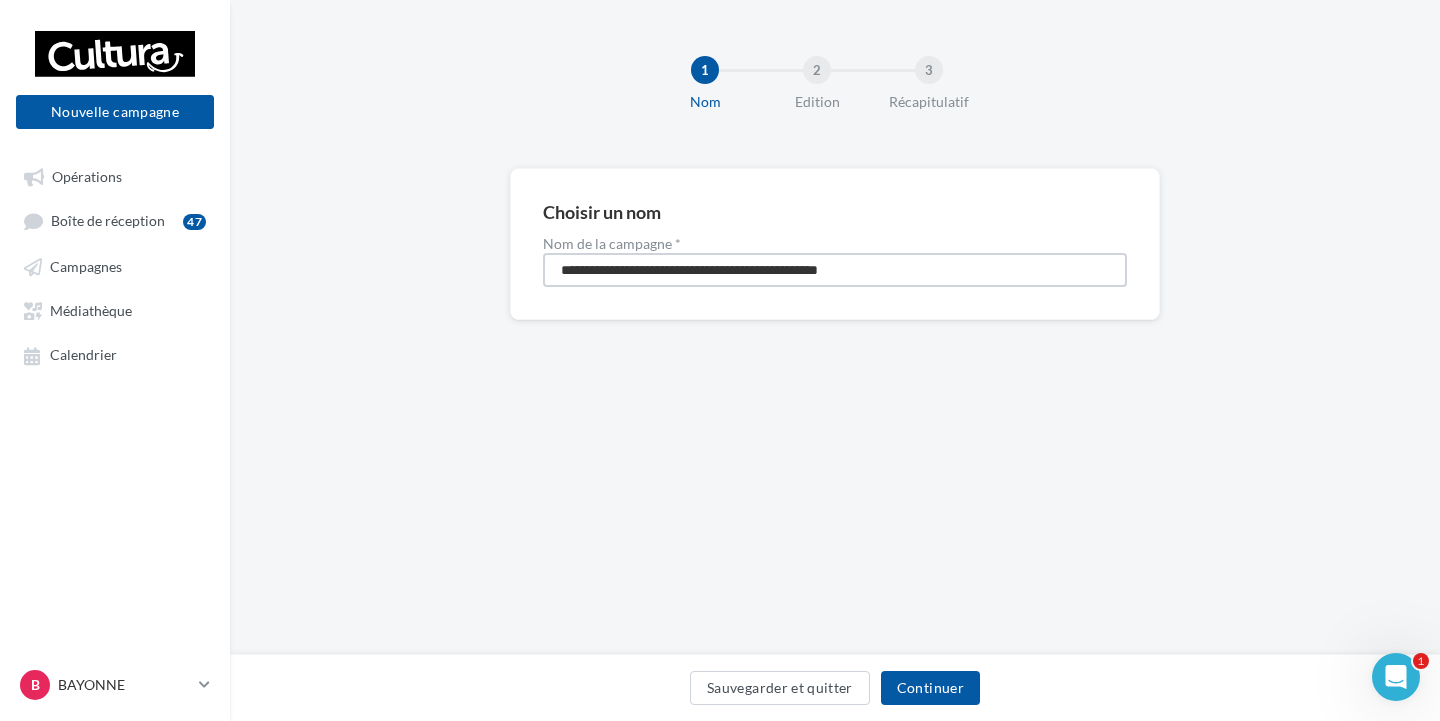 click on "**********" at bounding box center (835, 270) 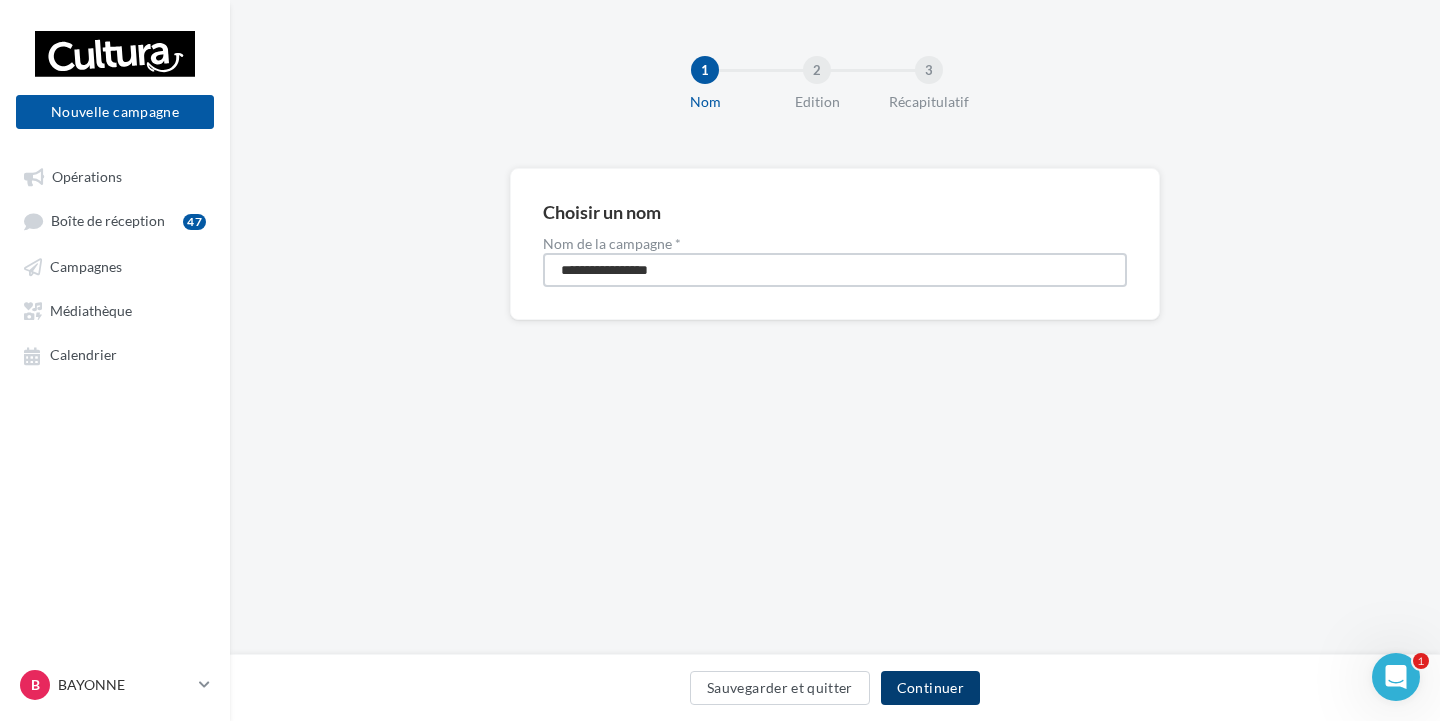 type on "**********" 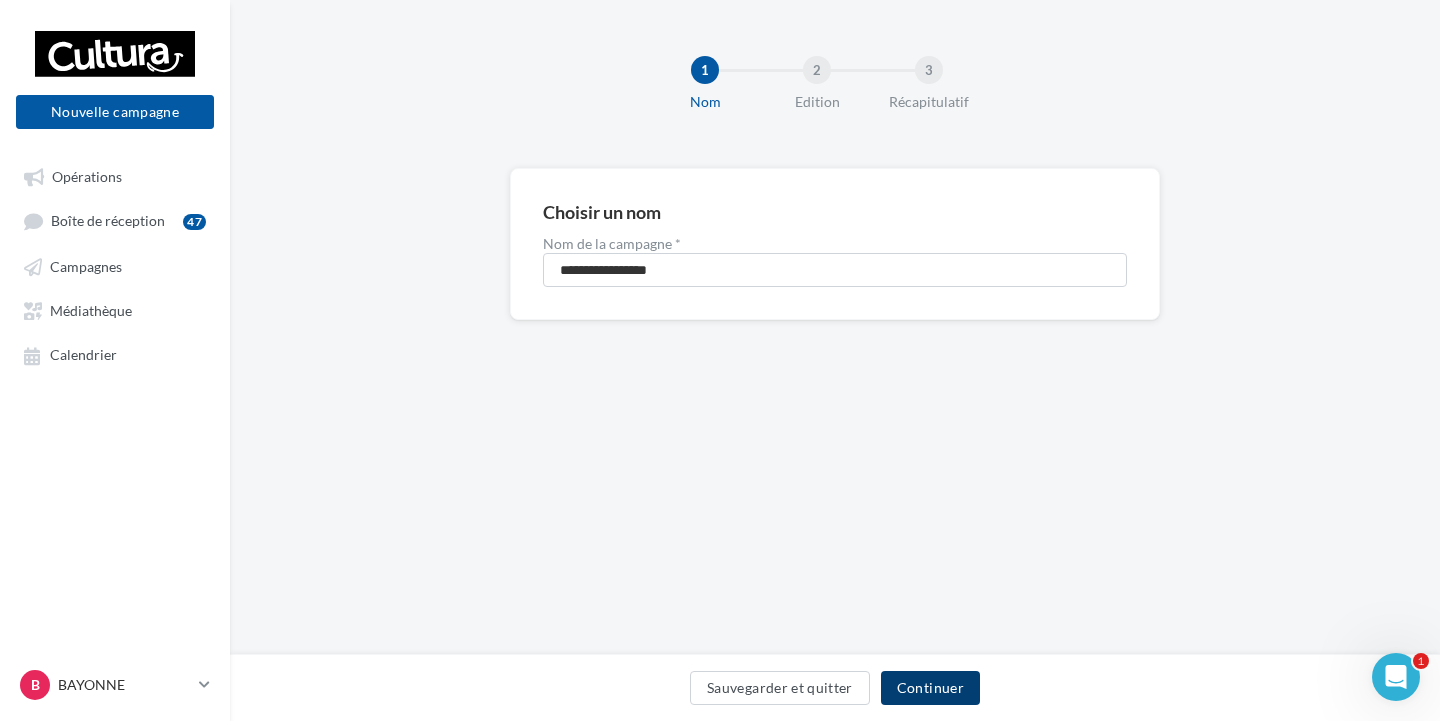 click on "Continuer" at bounding box center (930, 688) 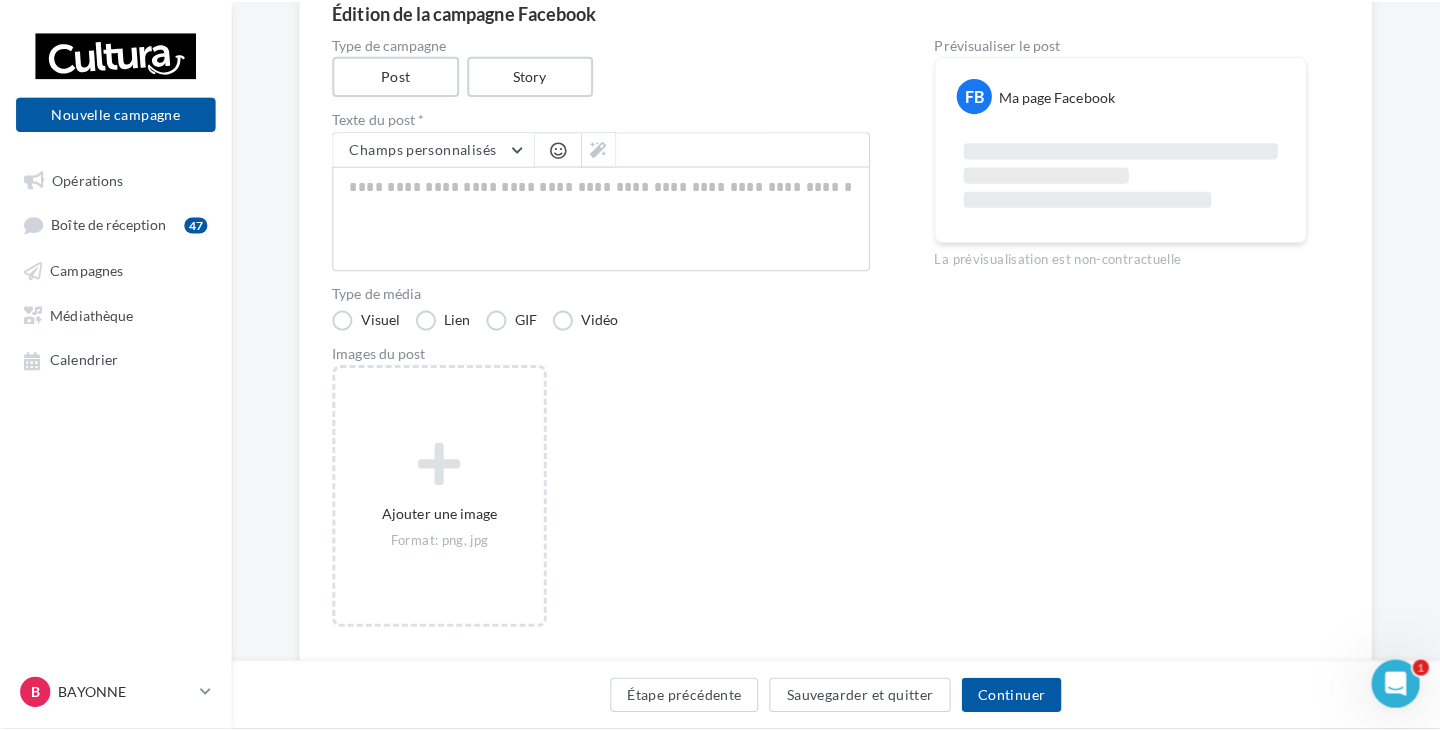 scroll, scrollTop: 200, scrollLeft: 0, axis: vertical 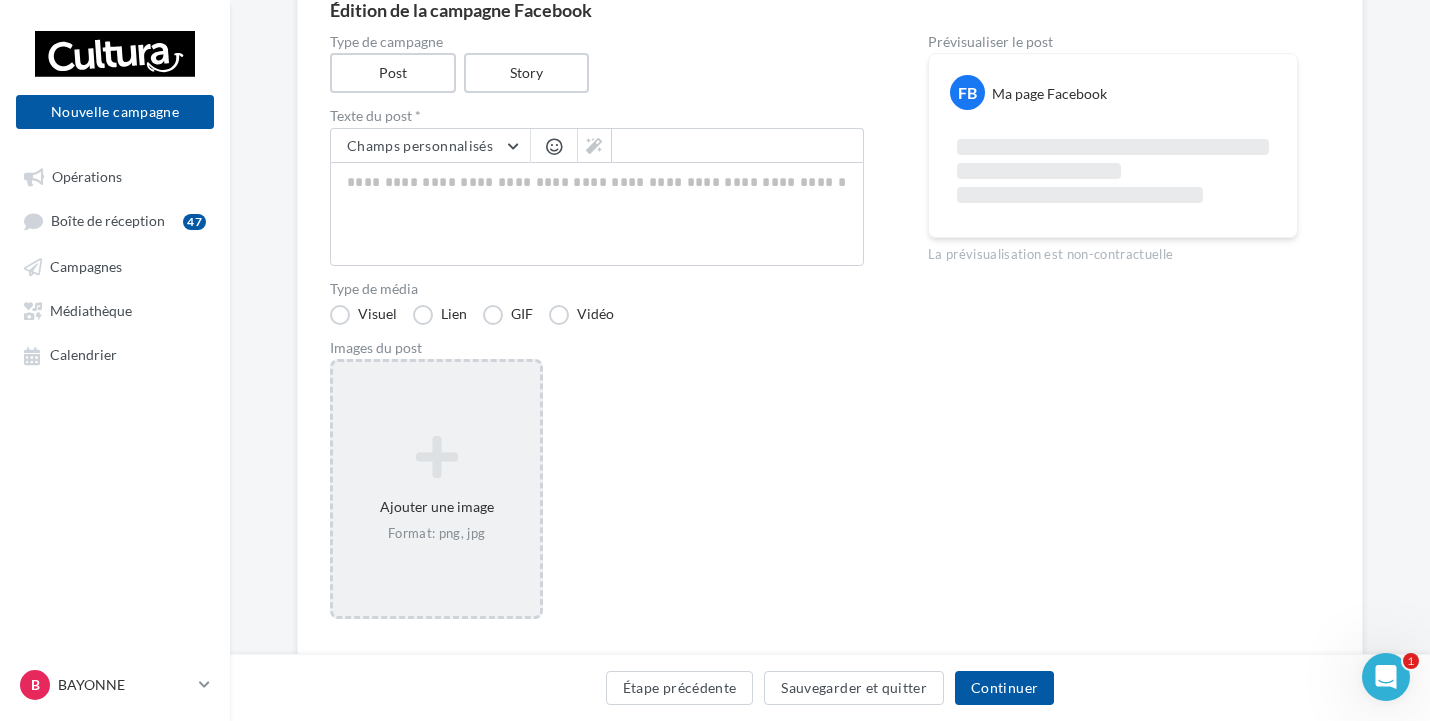 click at bounding box center (436, 457) 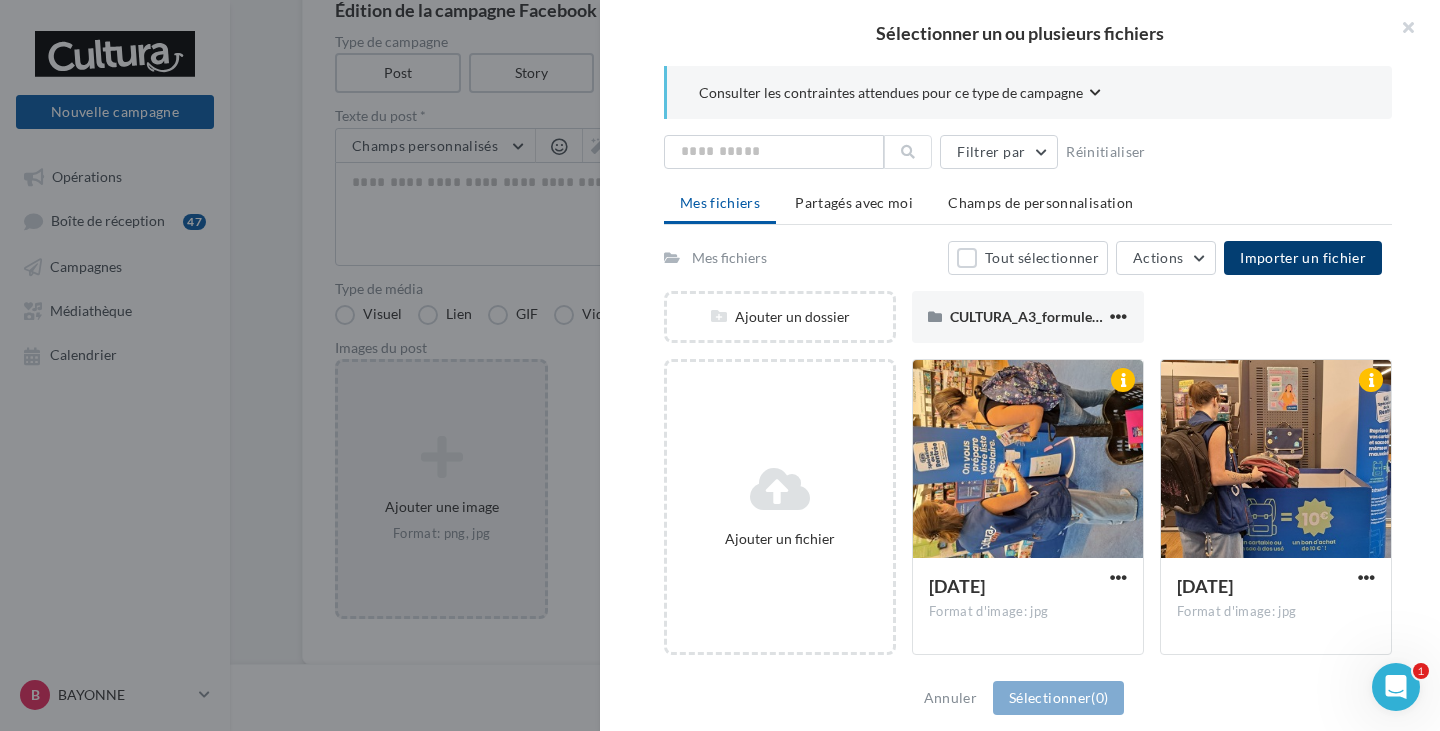 click on "Importer un fichier" at bounding box center (1303, 257) 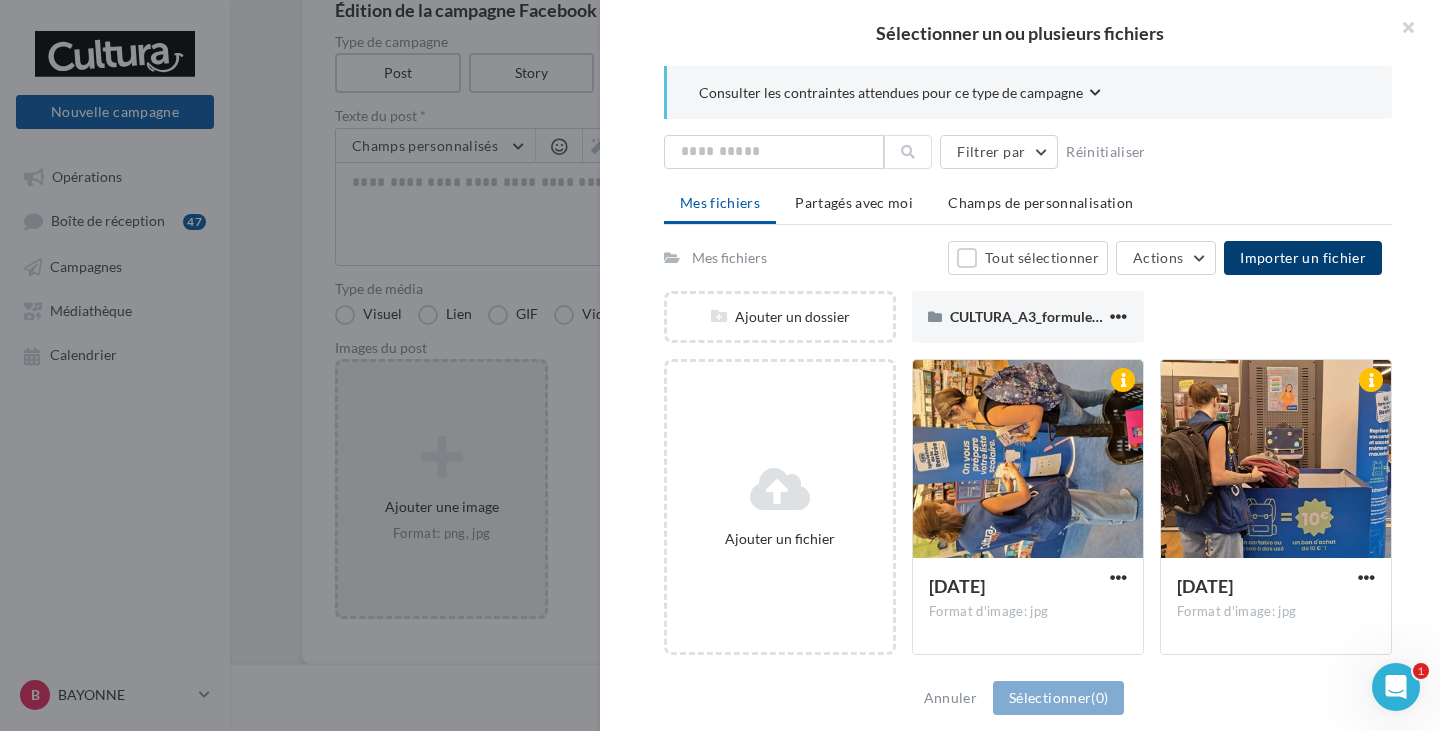 click on "Importer un fichier" at bounding box center [1303, 257] 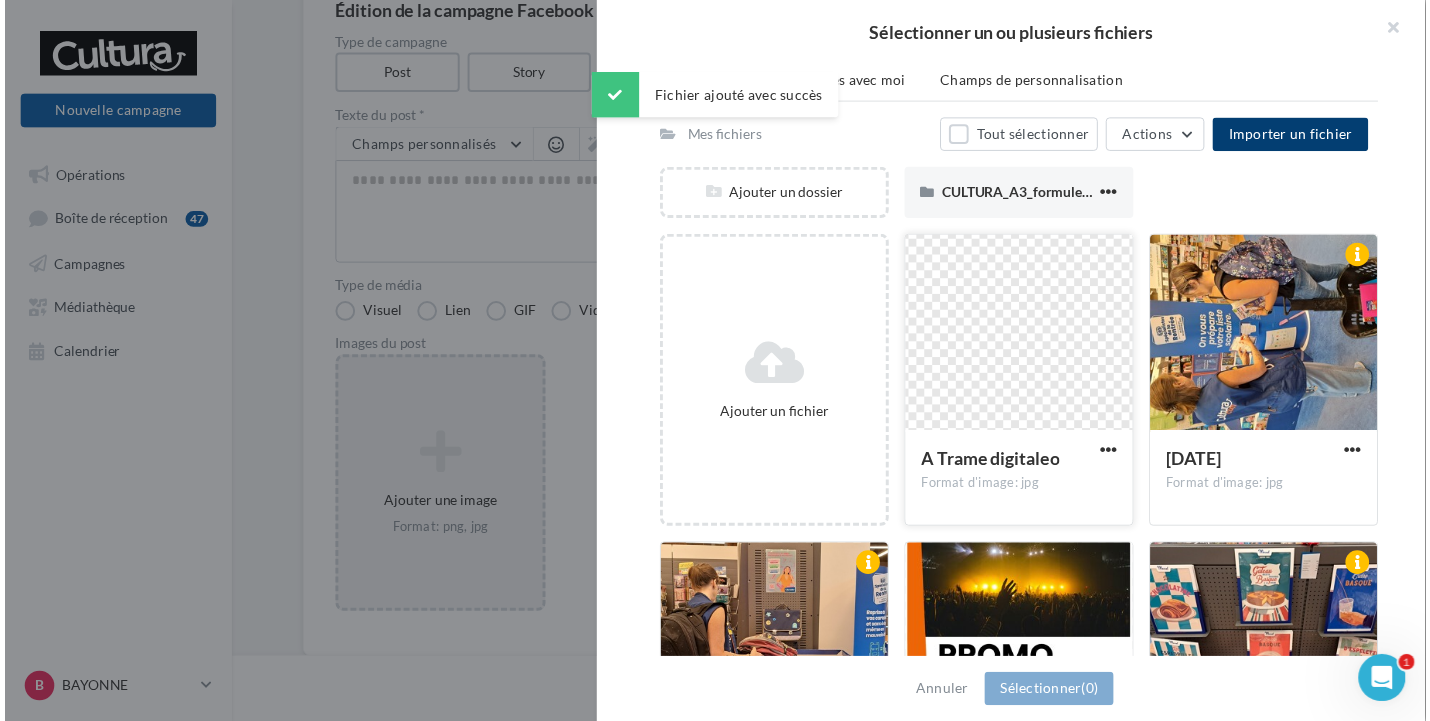 scroll, scrollTop: 100, scrollLeft: 0, axis: vertical 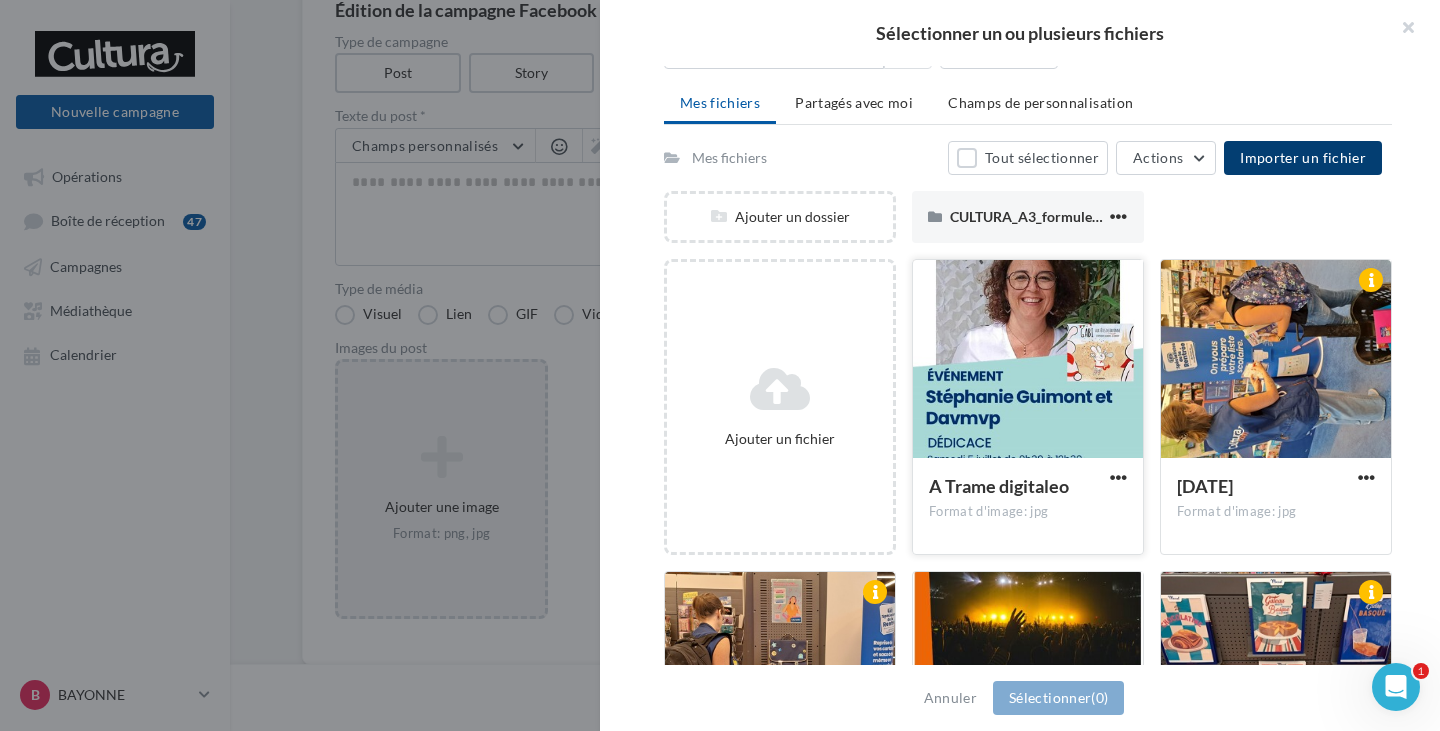 click at bounding box center (1028, 360) 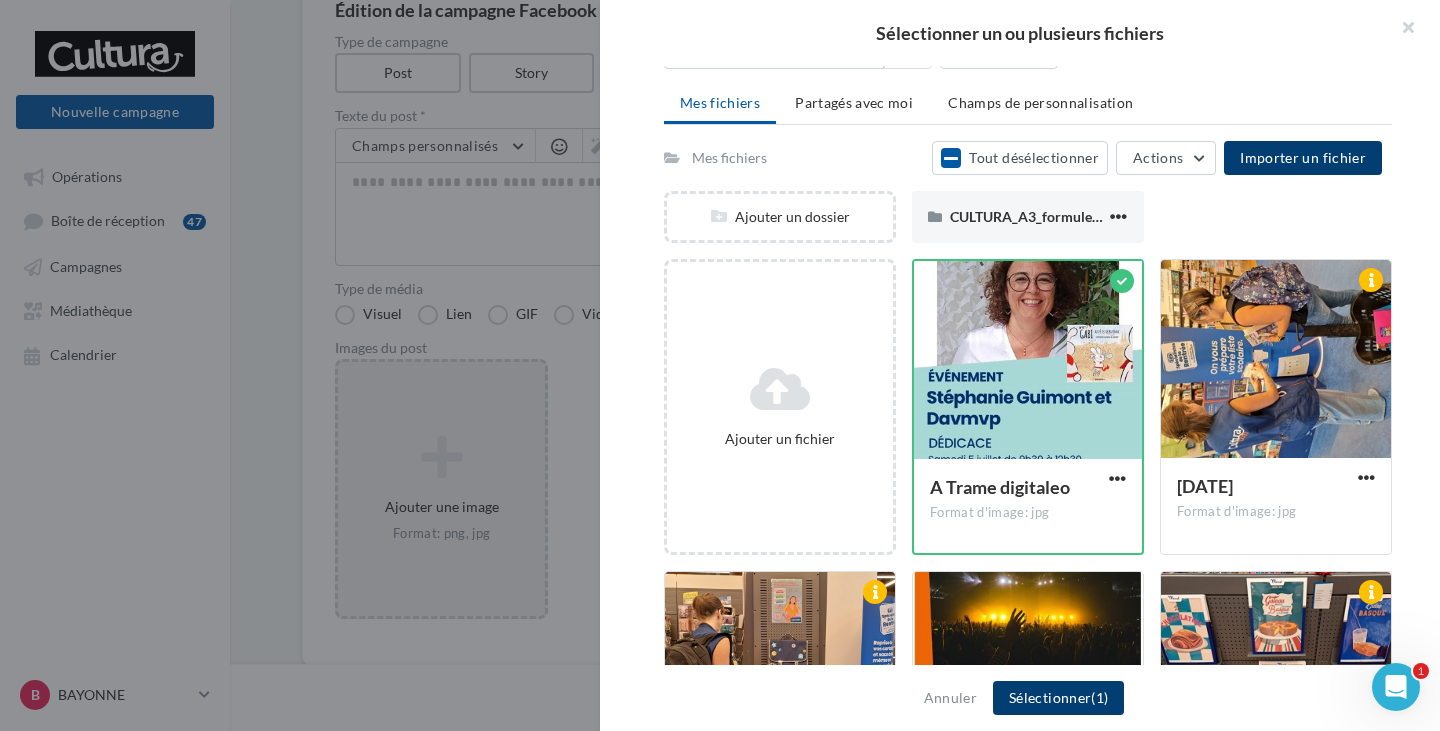 click on "Sélectionner   (1)" at bounding box center (1058, 698) 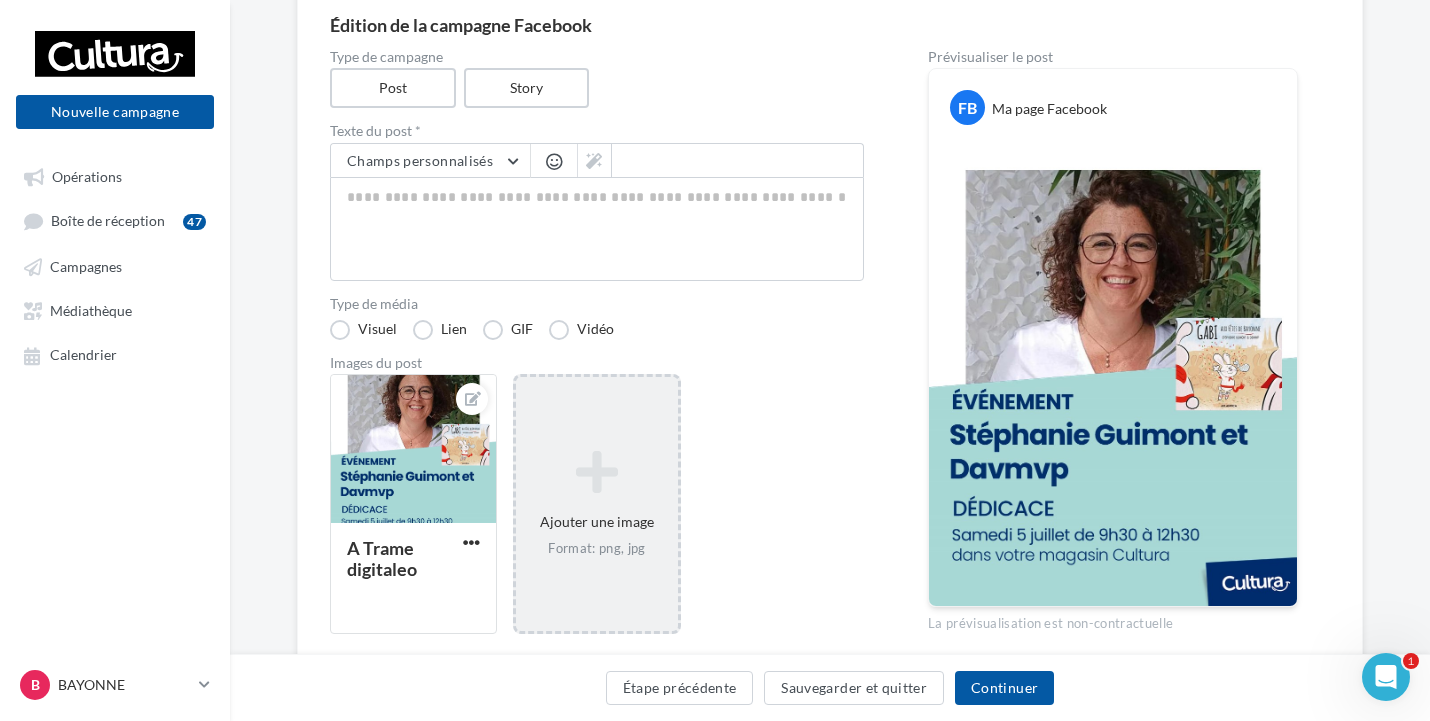 scroll, scrollTop: 64, scrollLeft: 0, axis: vertical 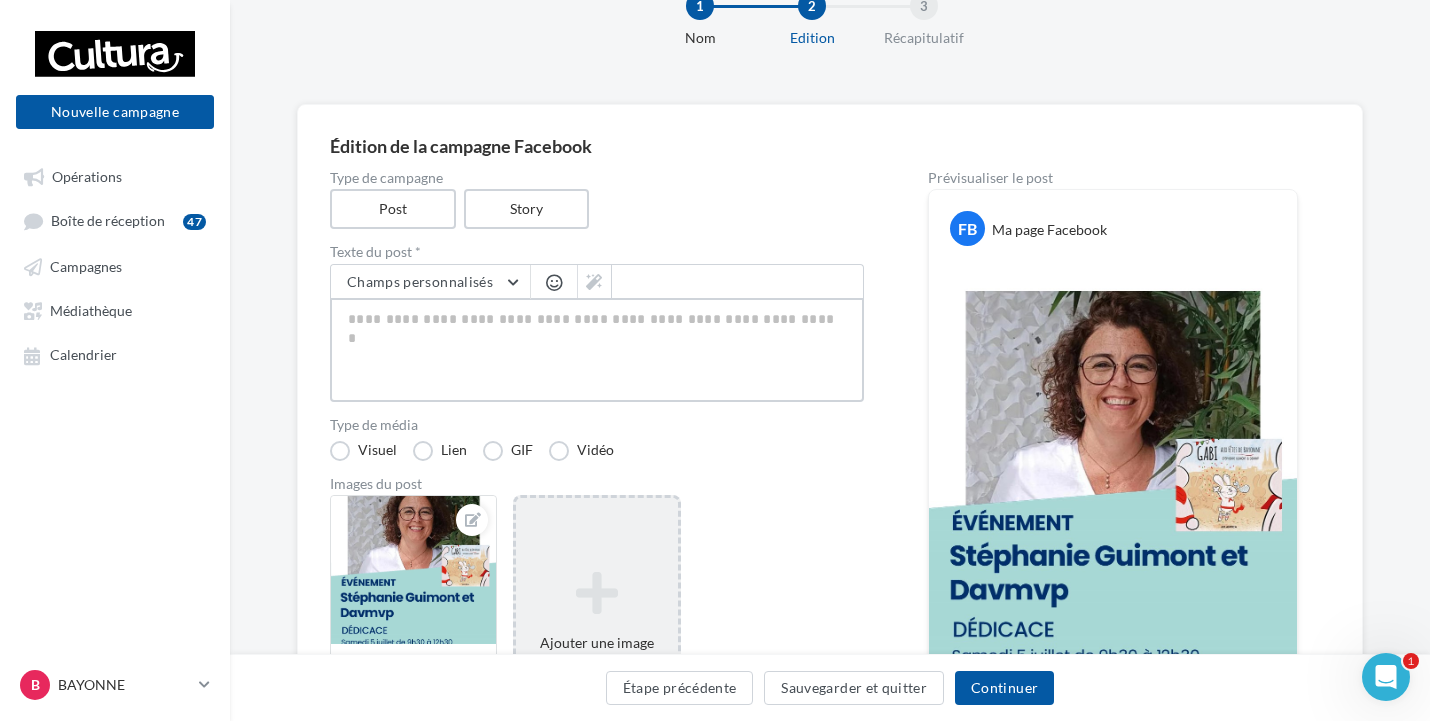 paste on "**********" 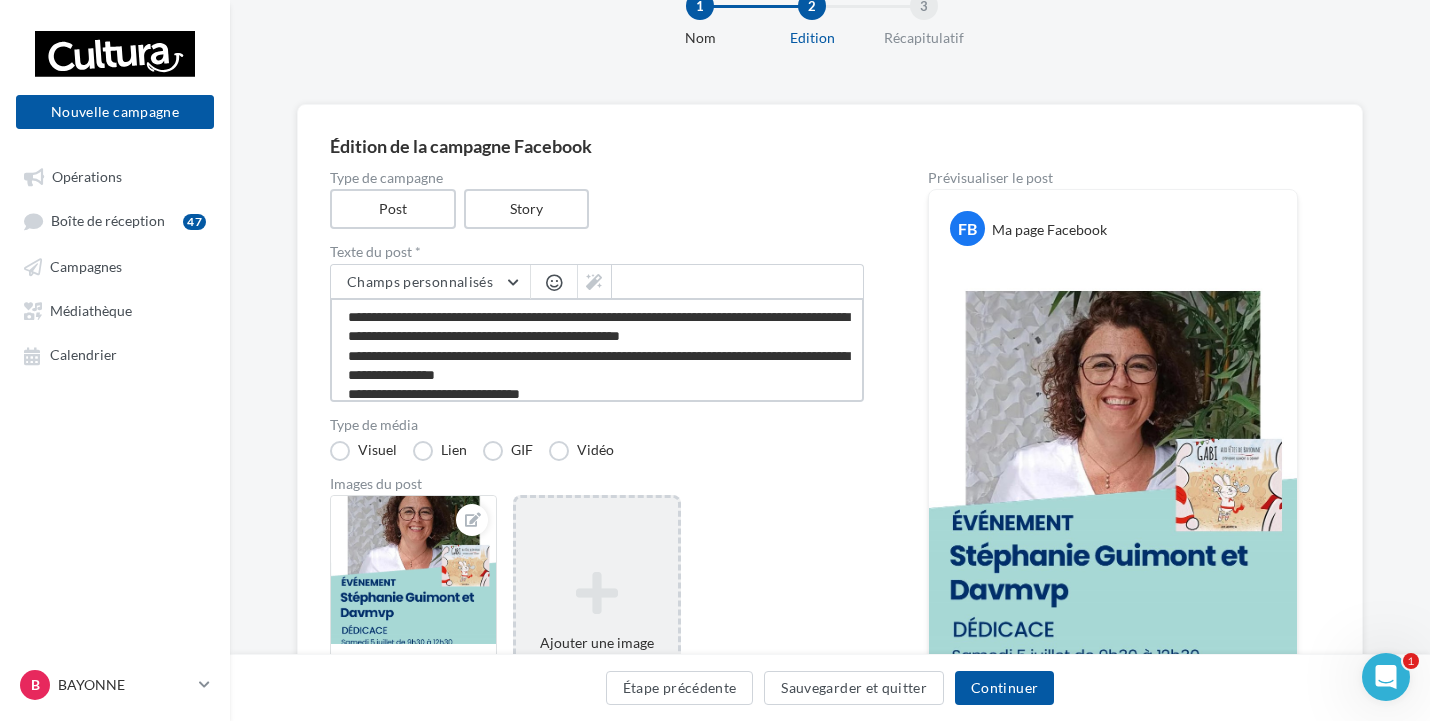 scroll, scrollTop: 12, scrollLeft: 0, axis: vertical 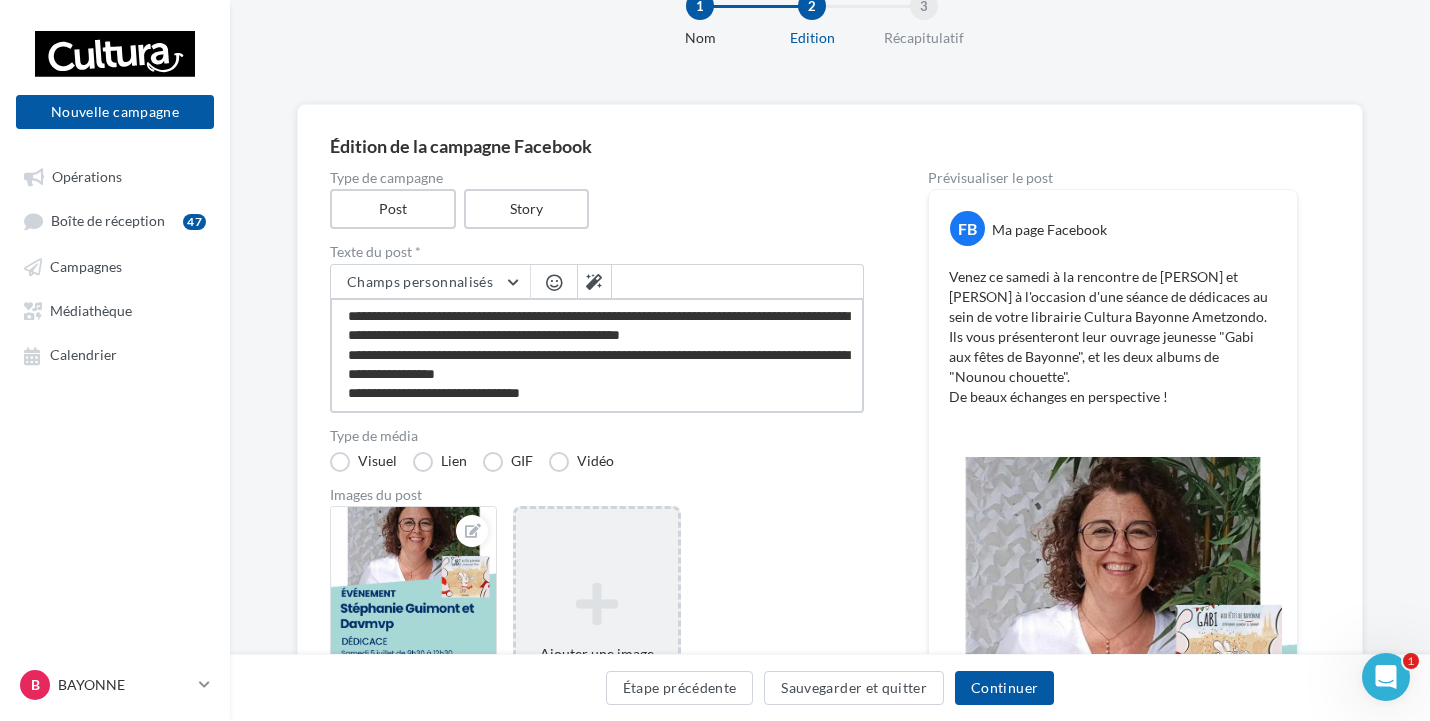 click on "**********" at bounding box center [597, 355] 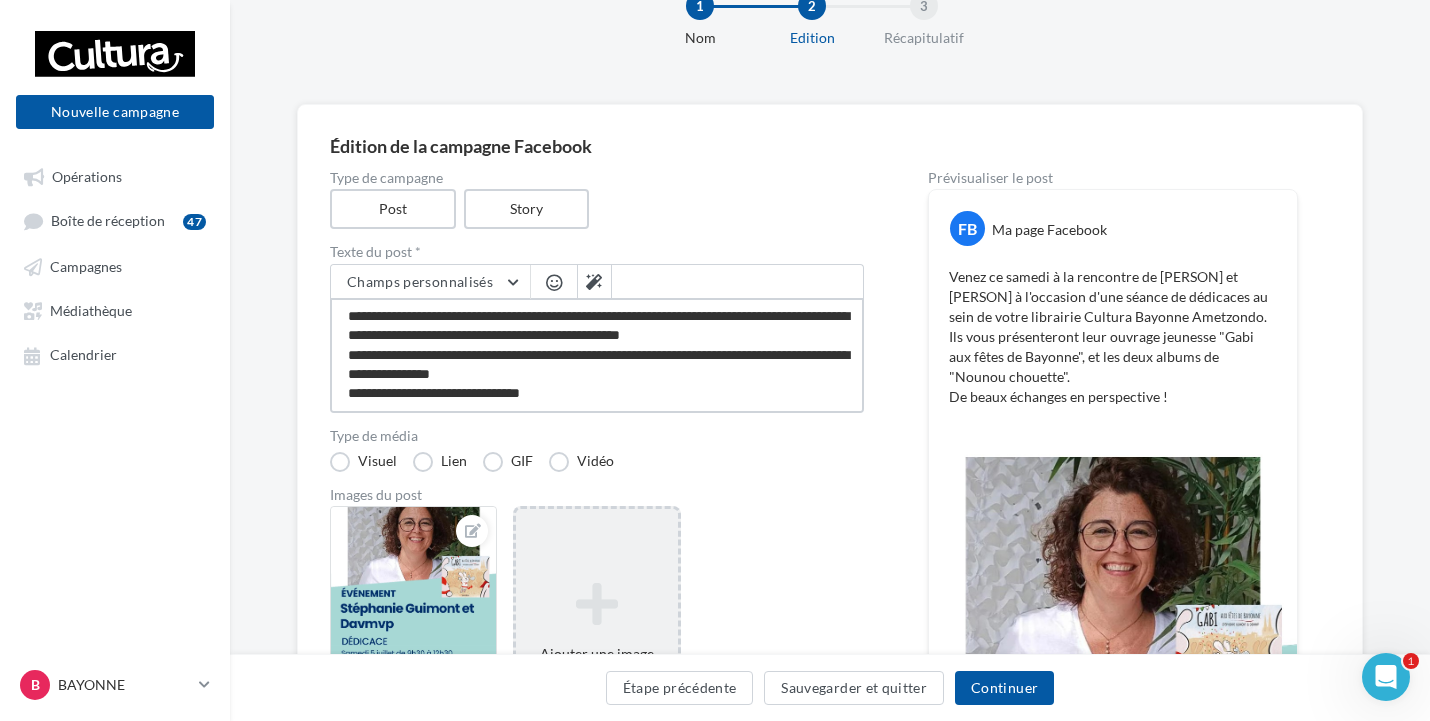 click on "**********" at bounding box center (597, 355) 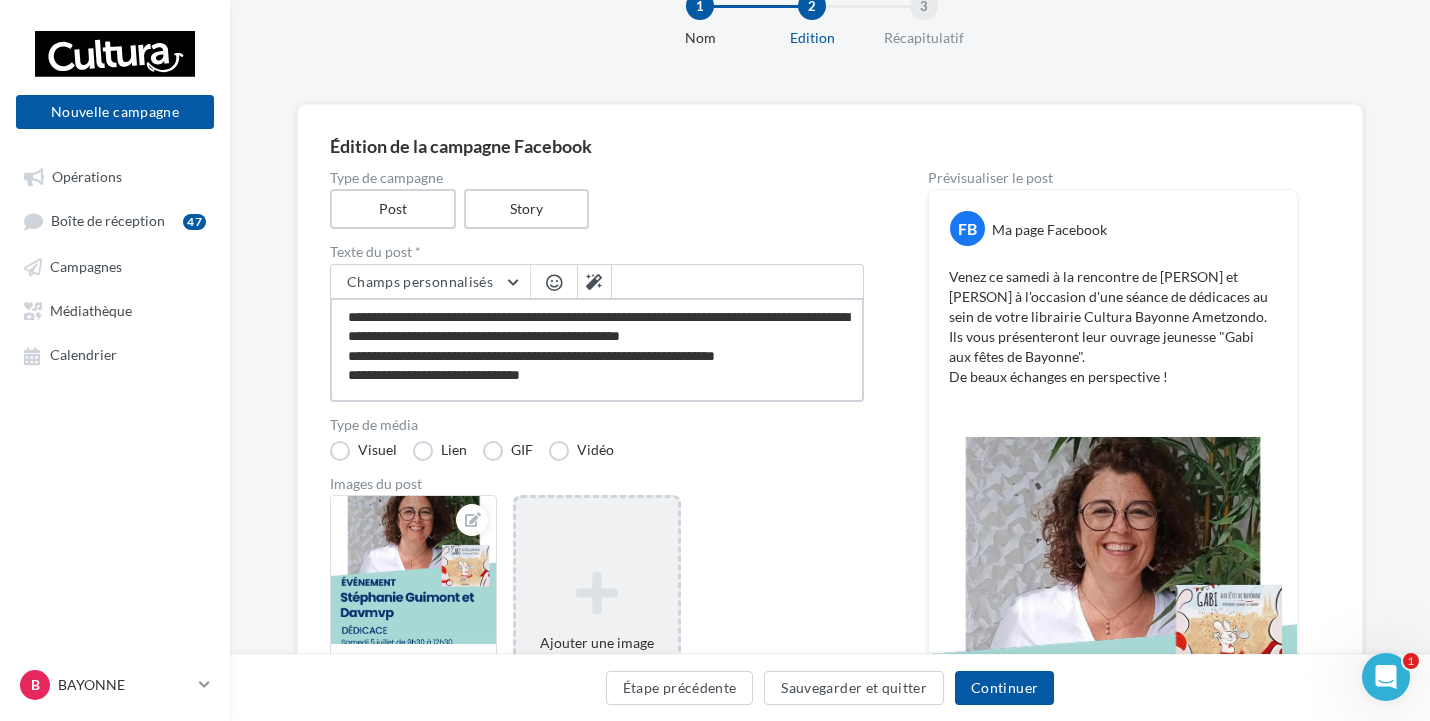 scroll, scrollTop: 12, scrollLeft: 0, axis: vertical 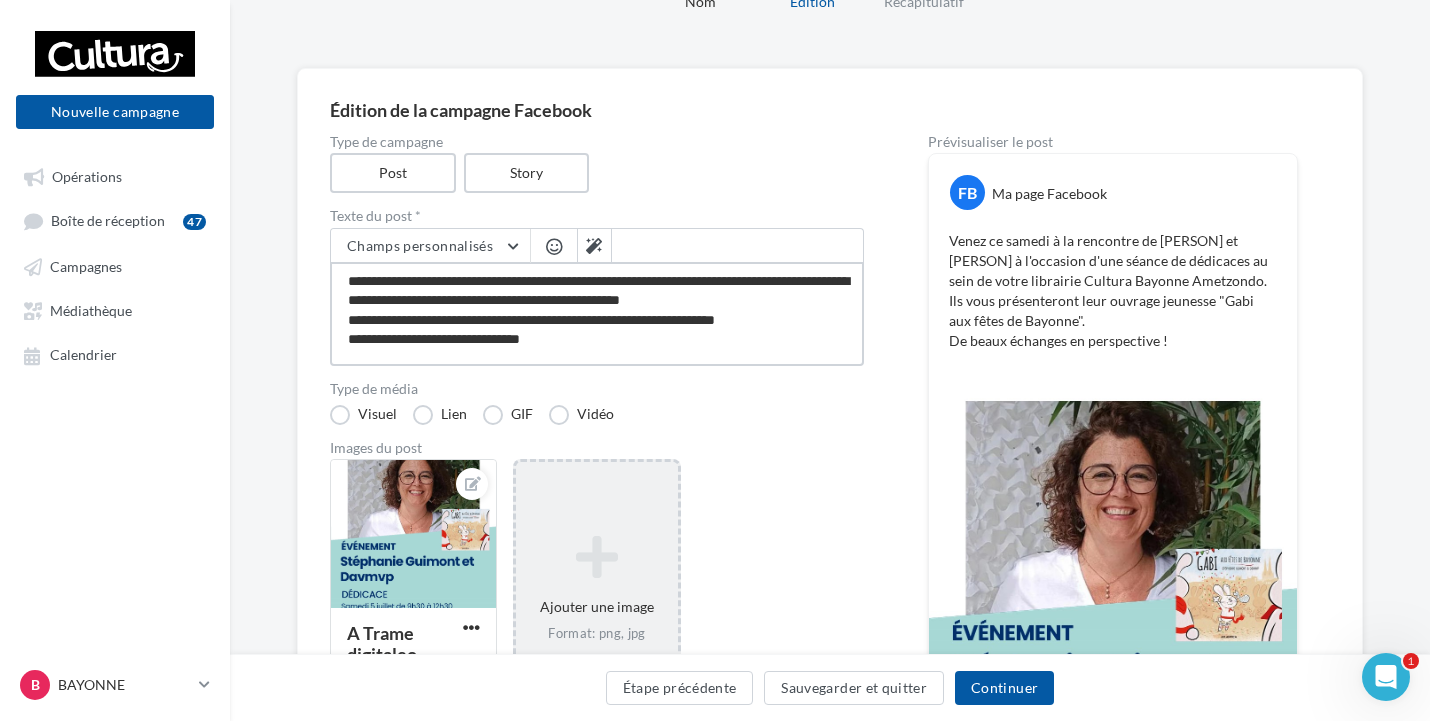 click on "**********" at bounding box center [597, 314] 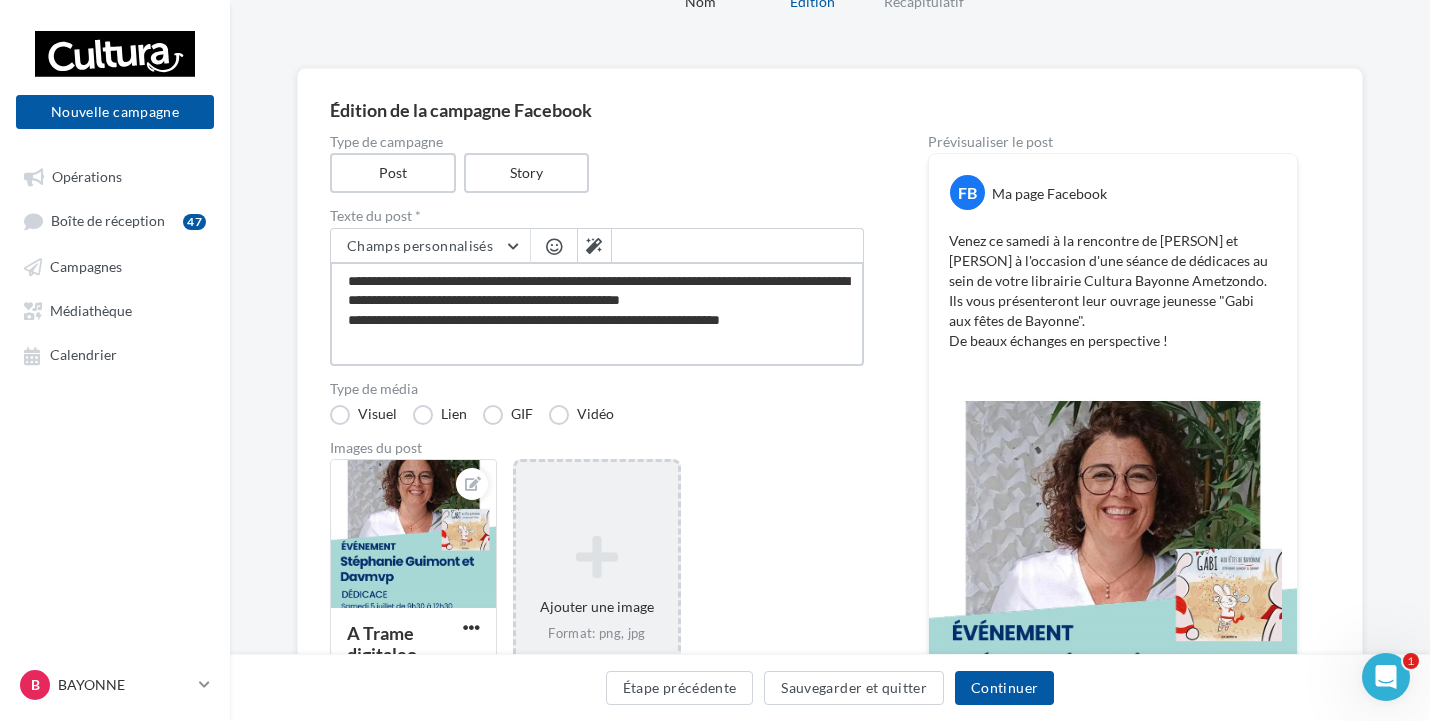 scroll, scrollTop: 0, scrollLeft: 0, axis: both 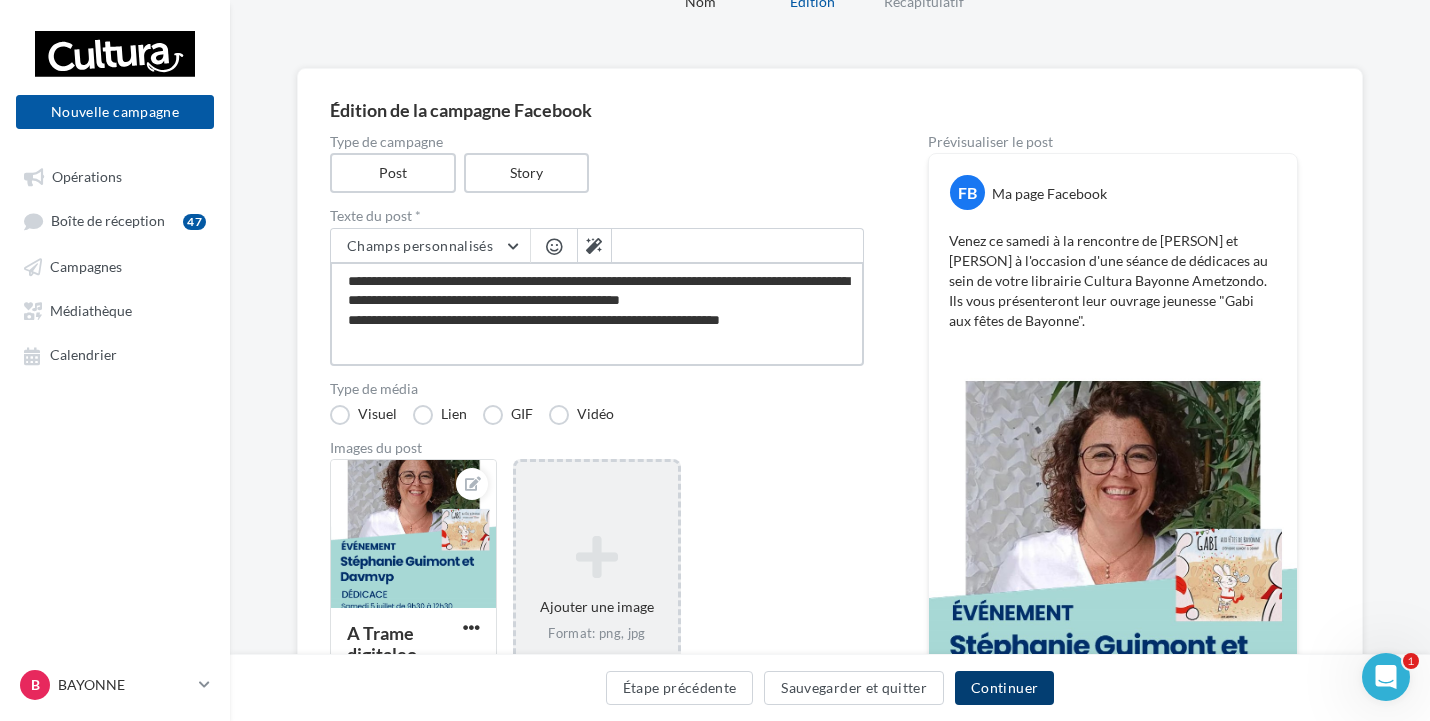 type on "**********" 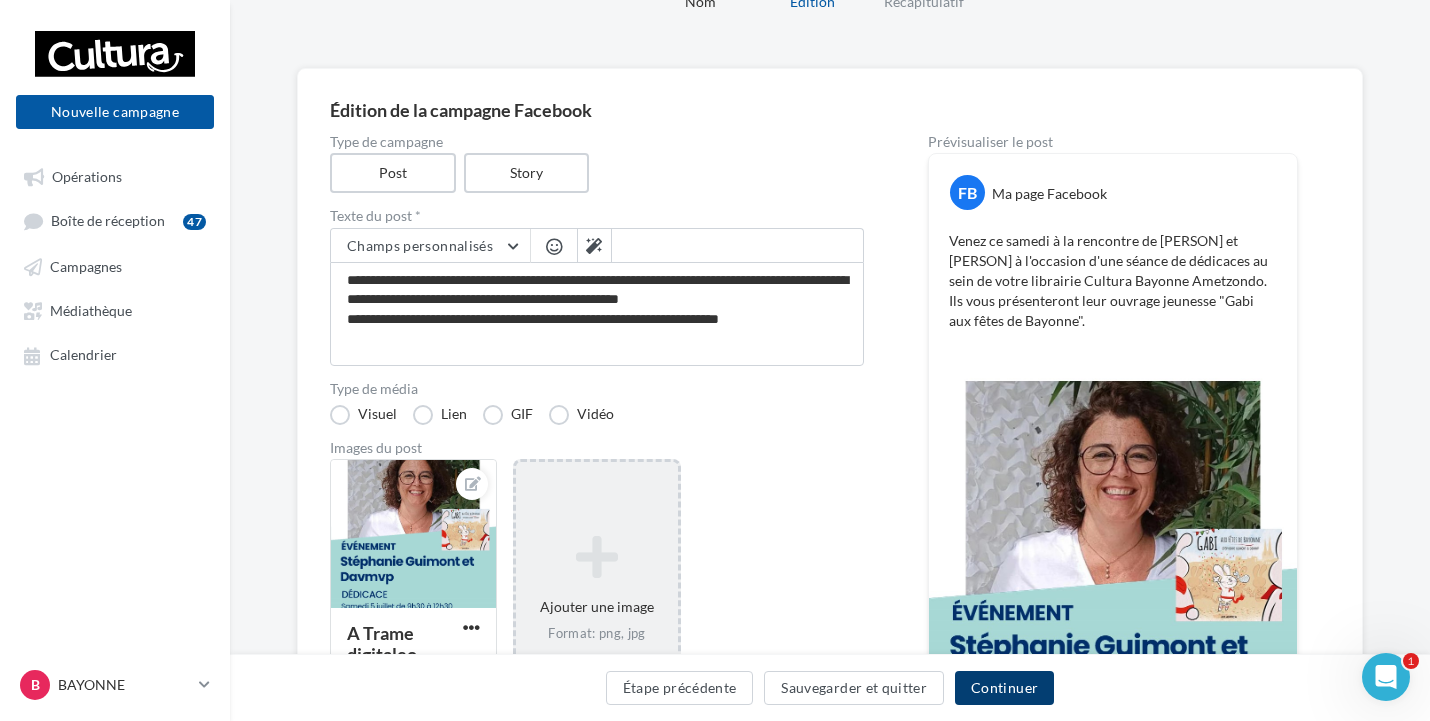 click on "Continuer" at bounding box center [1004, 688] 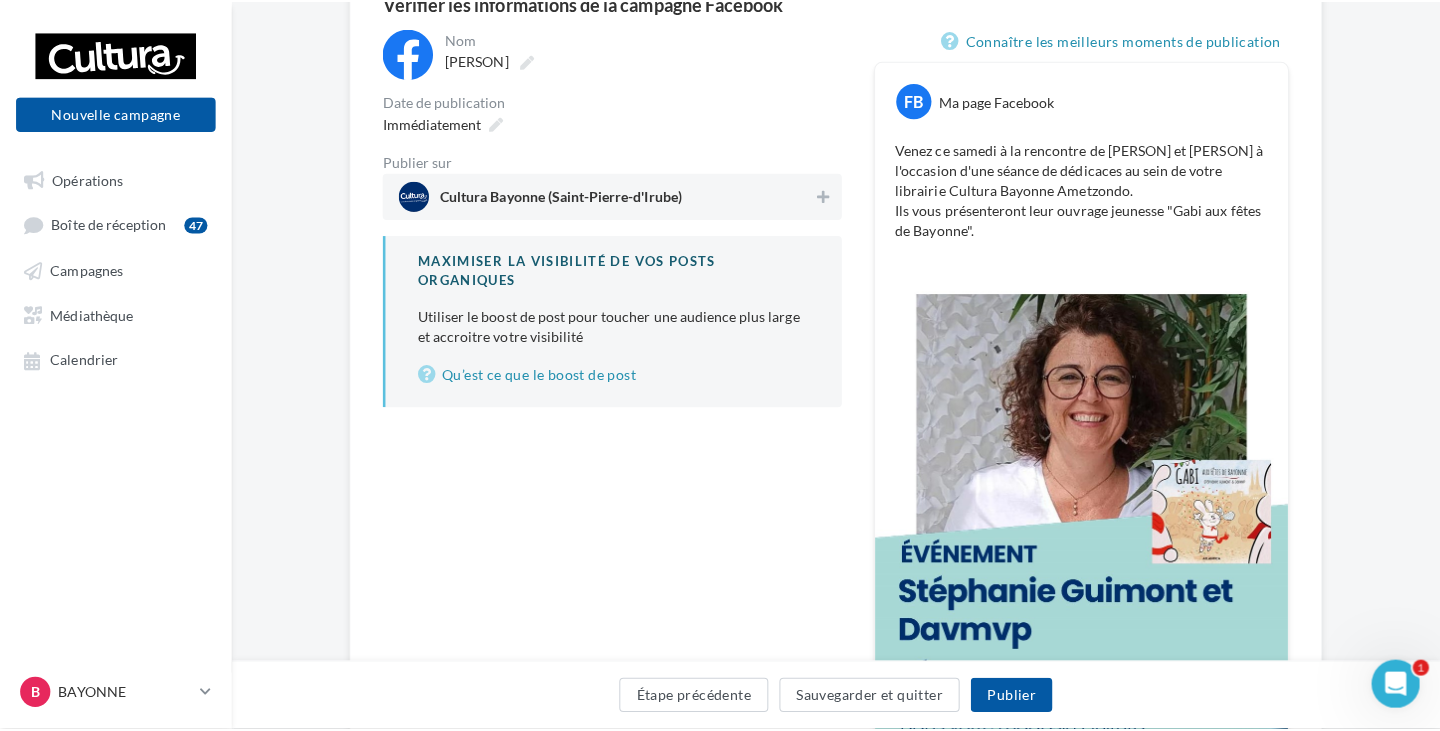 scroll, scrollTop: 200, scrollLeft: 0, axis: vertical 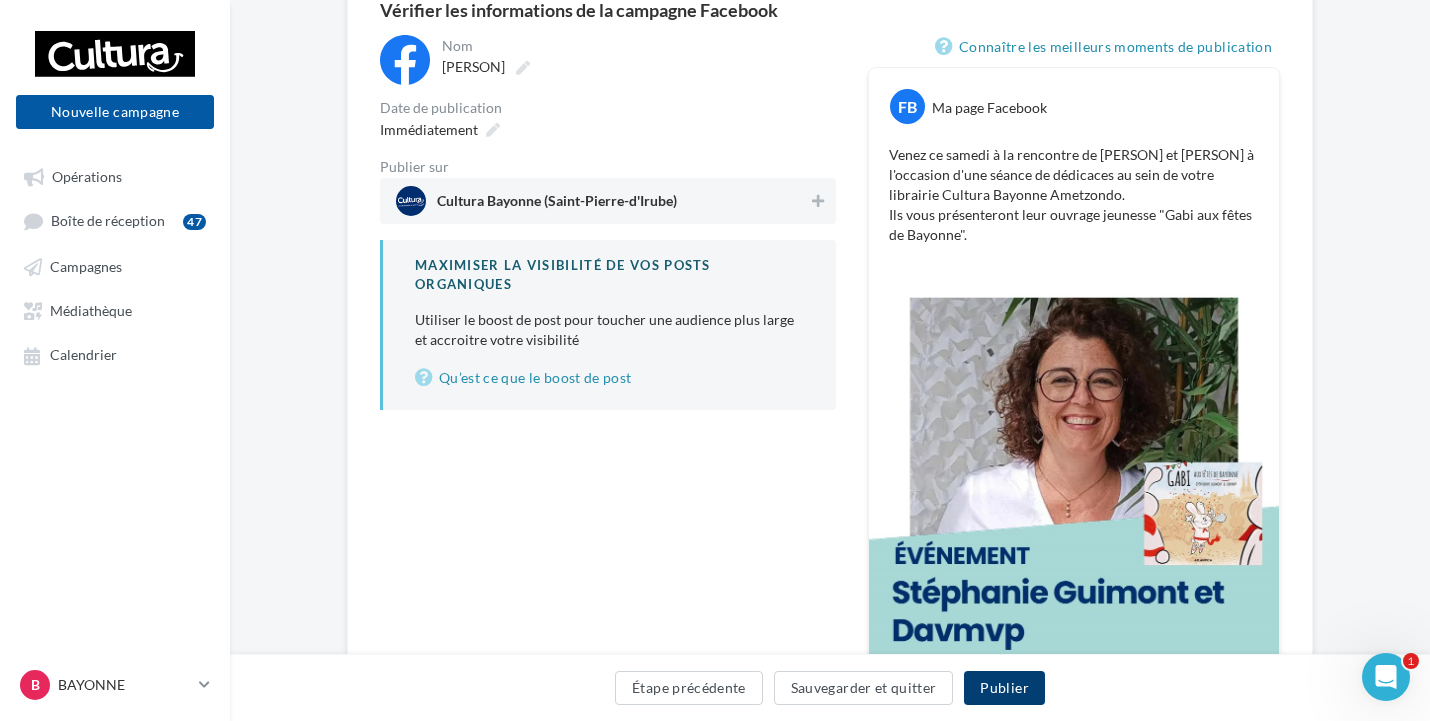 click on "Publier" at bounding box center (1004, 688) 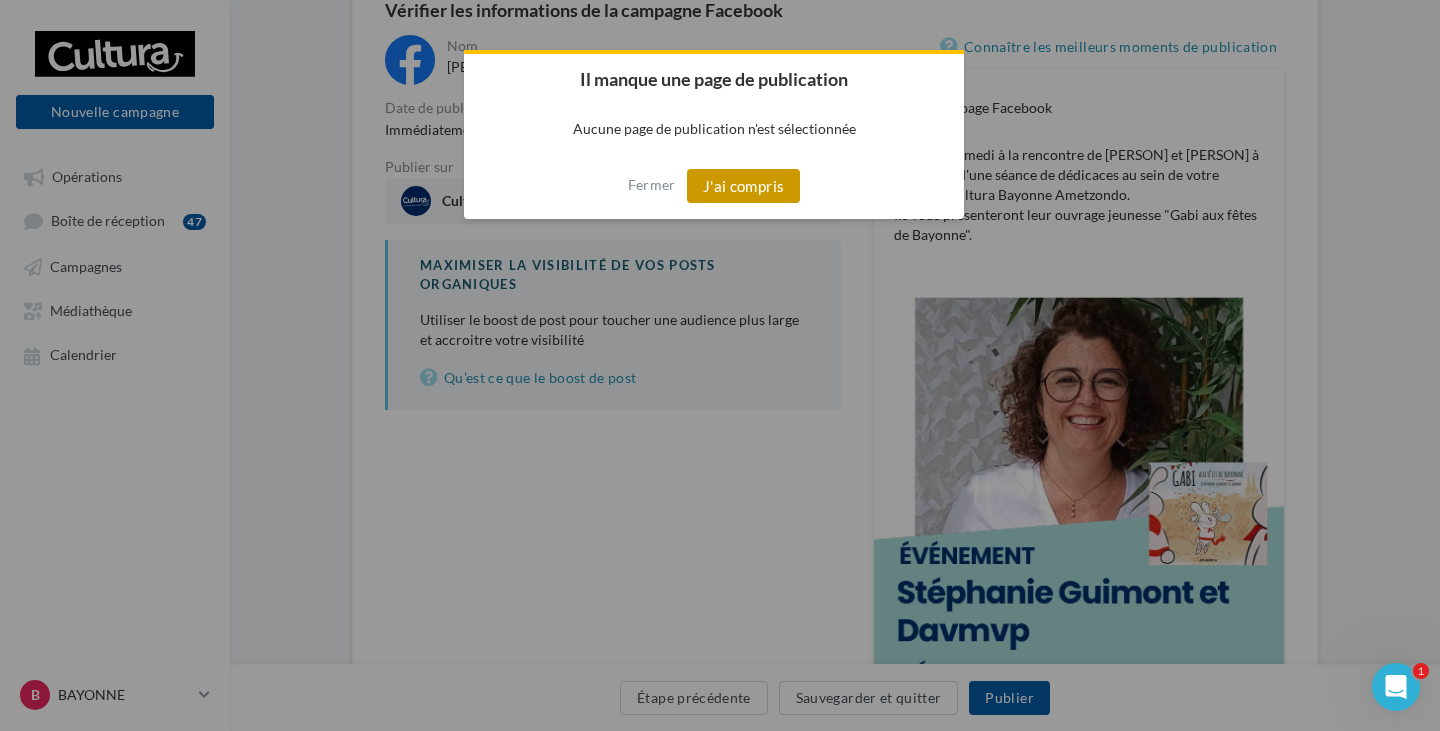 click on "J'ai compris" at bounding box center [744, 186] 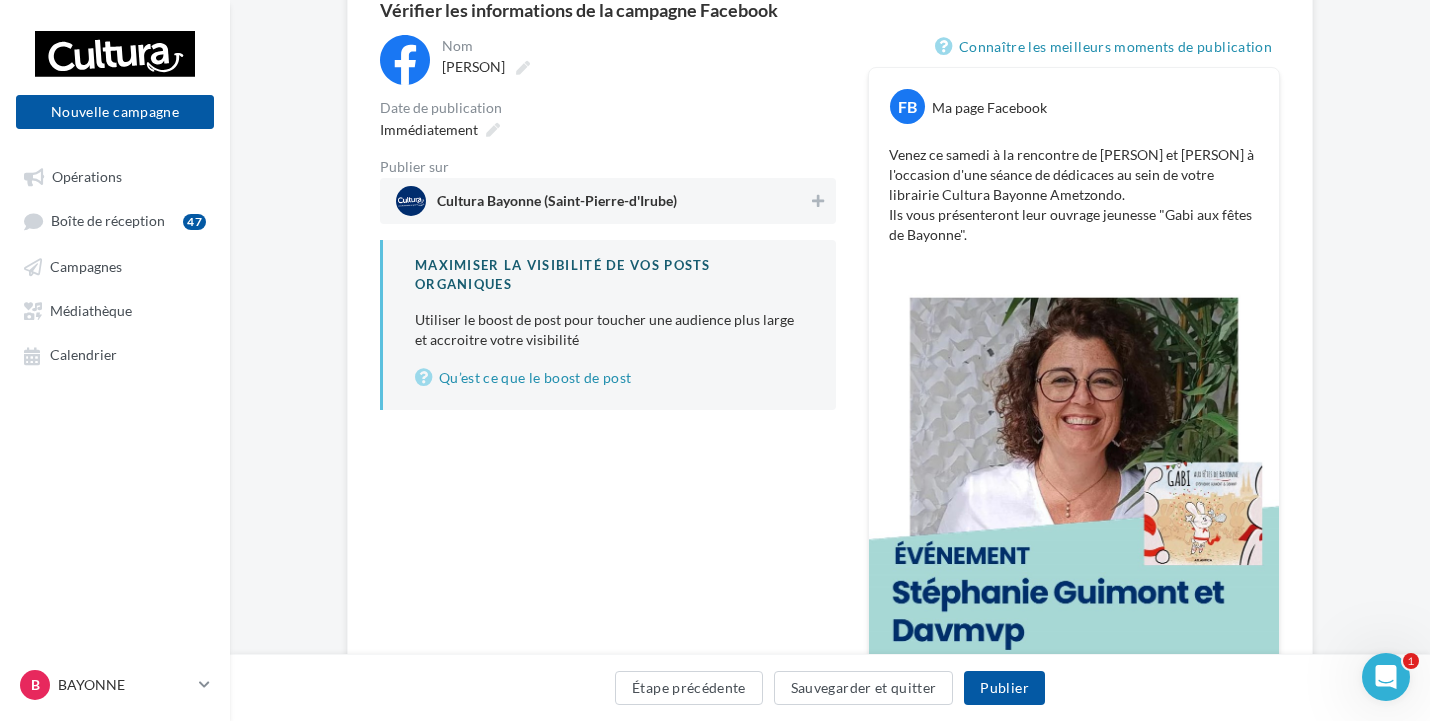 click on "Cultura Bayonne (Saint-Pierre-d'Irube)" at bounding box center [557, 205] 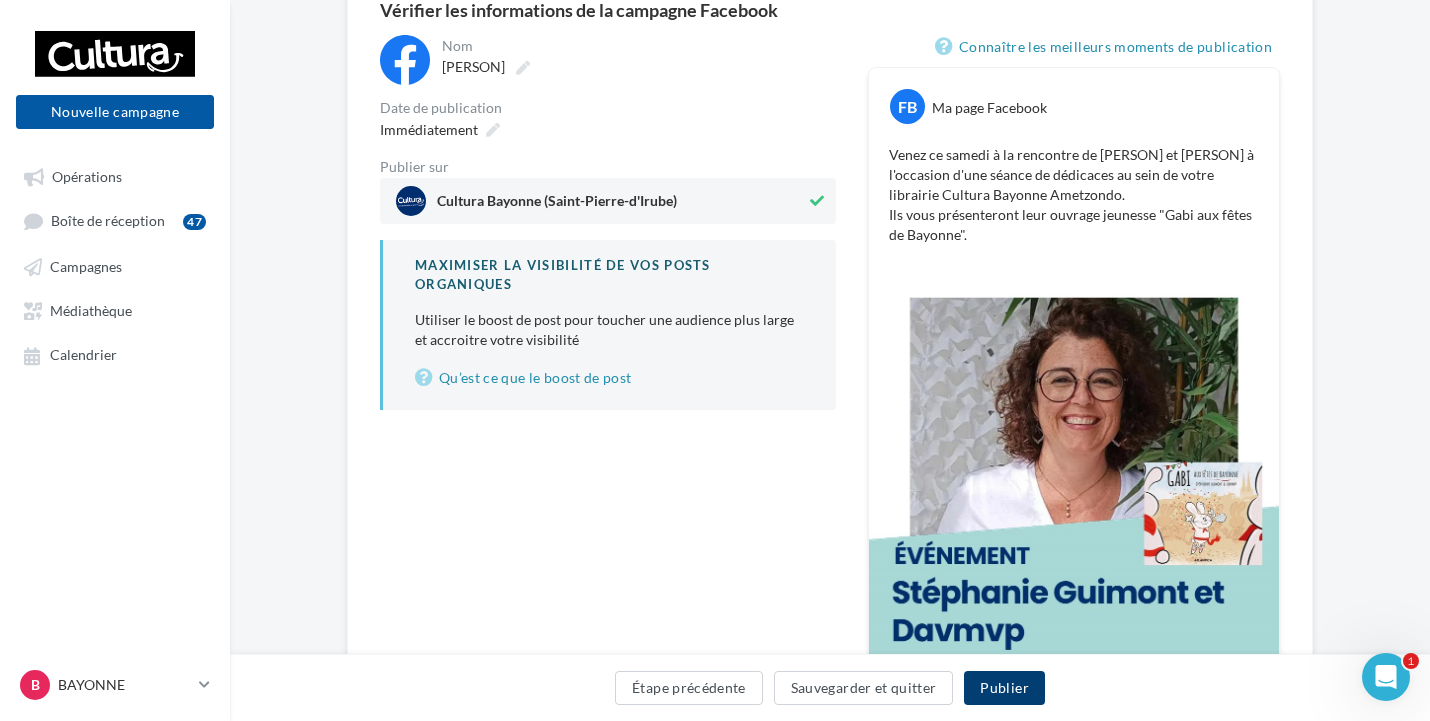 click on "Publier" at bounding box center (1004, 688) 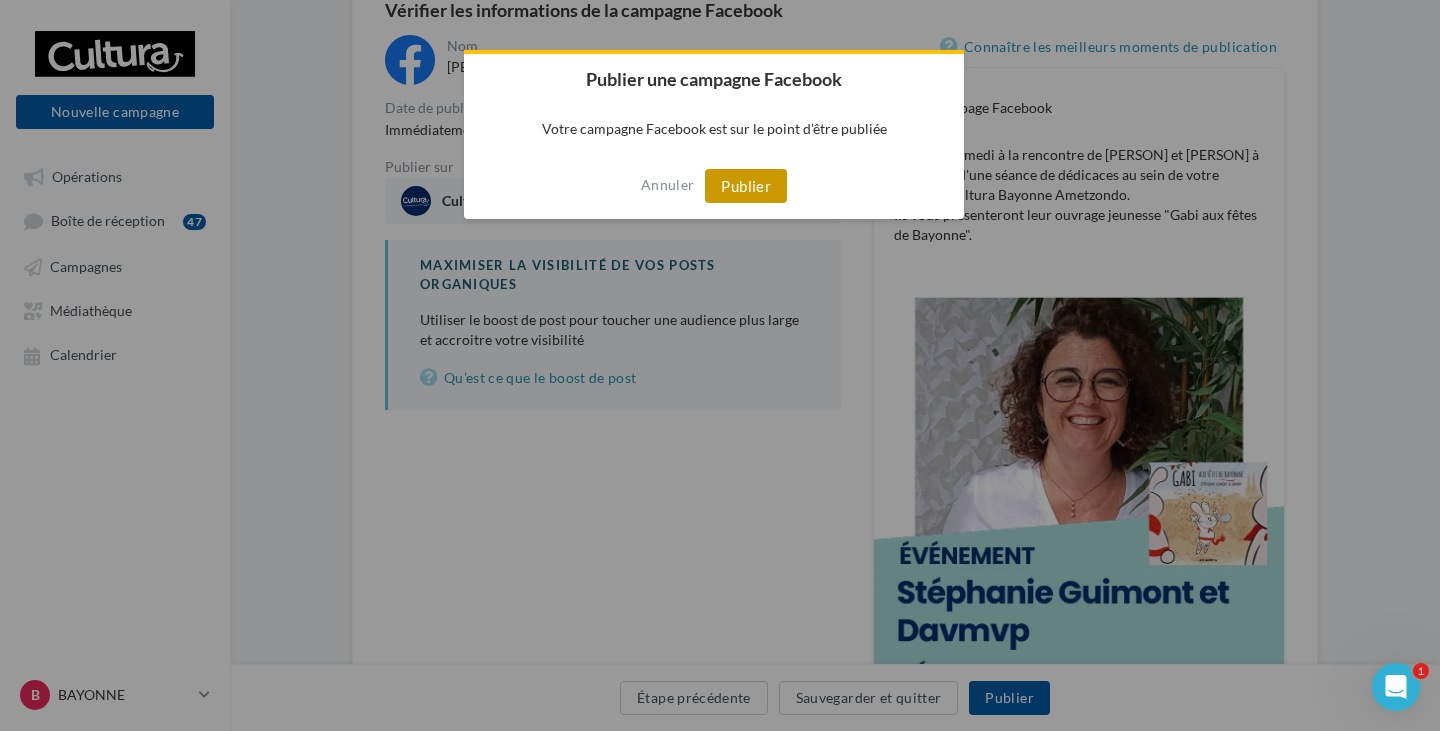 click on "Publier" at bounding box center (746, 186) 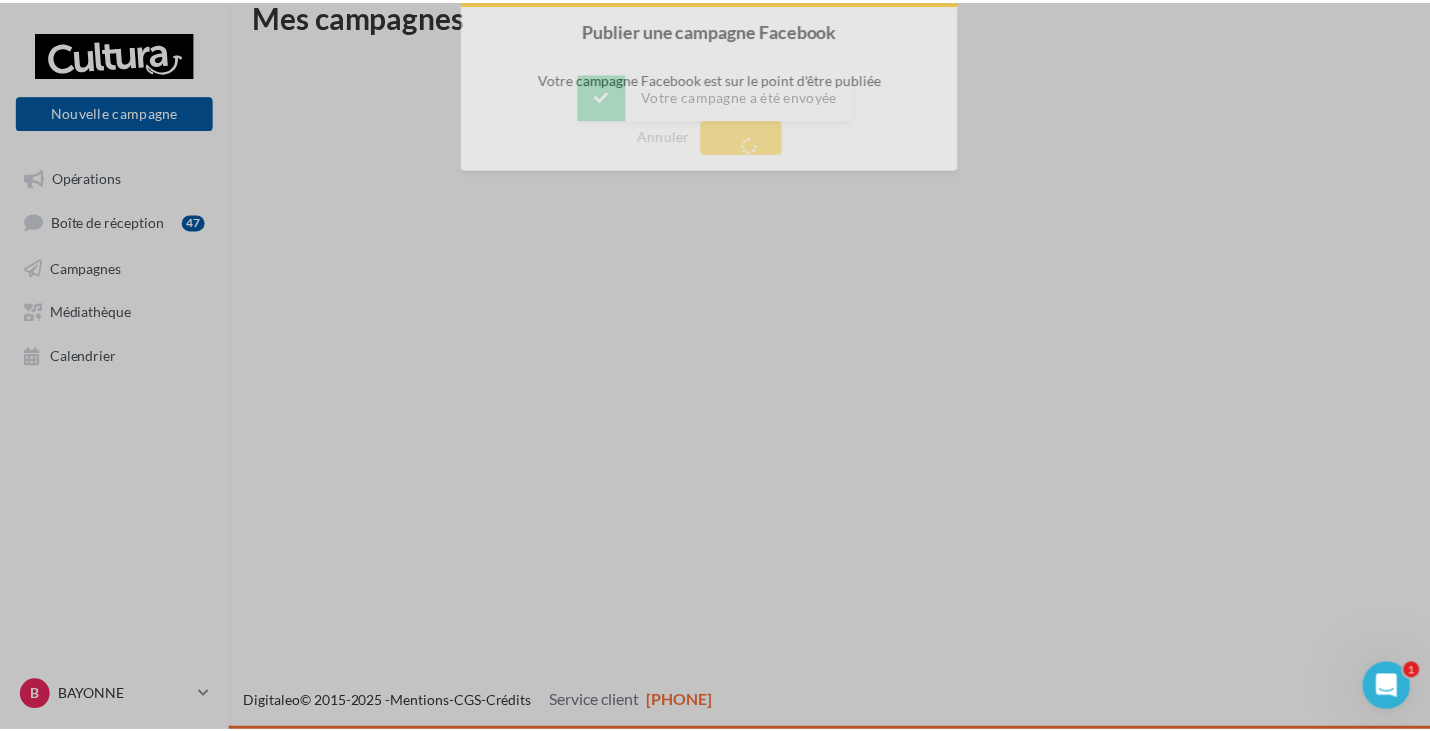 scroll, scrollTop: 32, scrollLeft: 0, axis: vertical 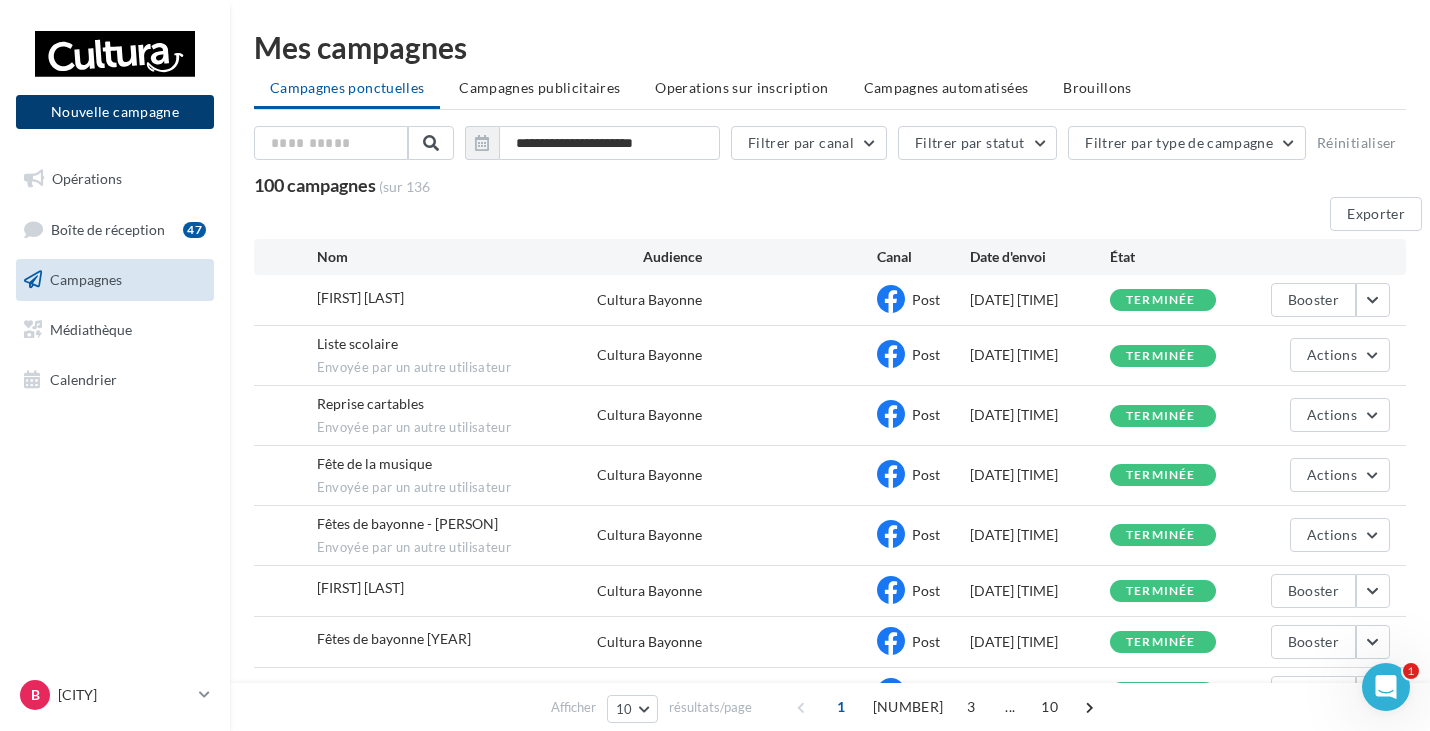 click on "Nouvelle campagne" at bounding box center (115, 112) 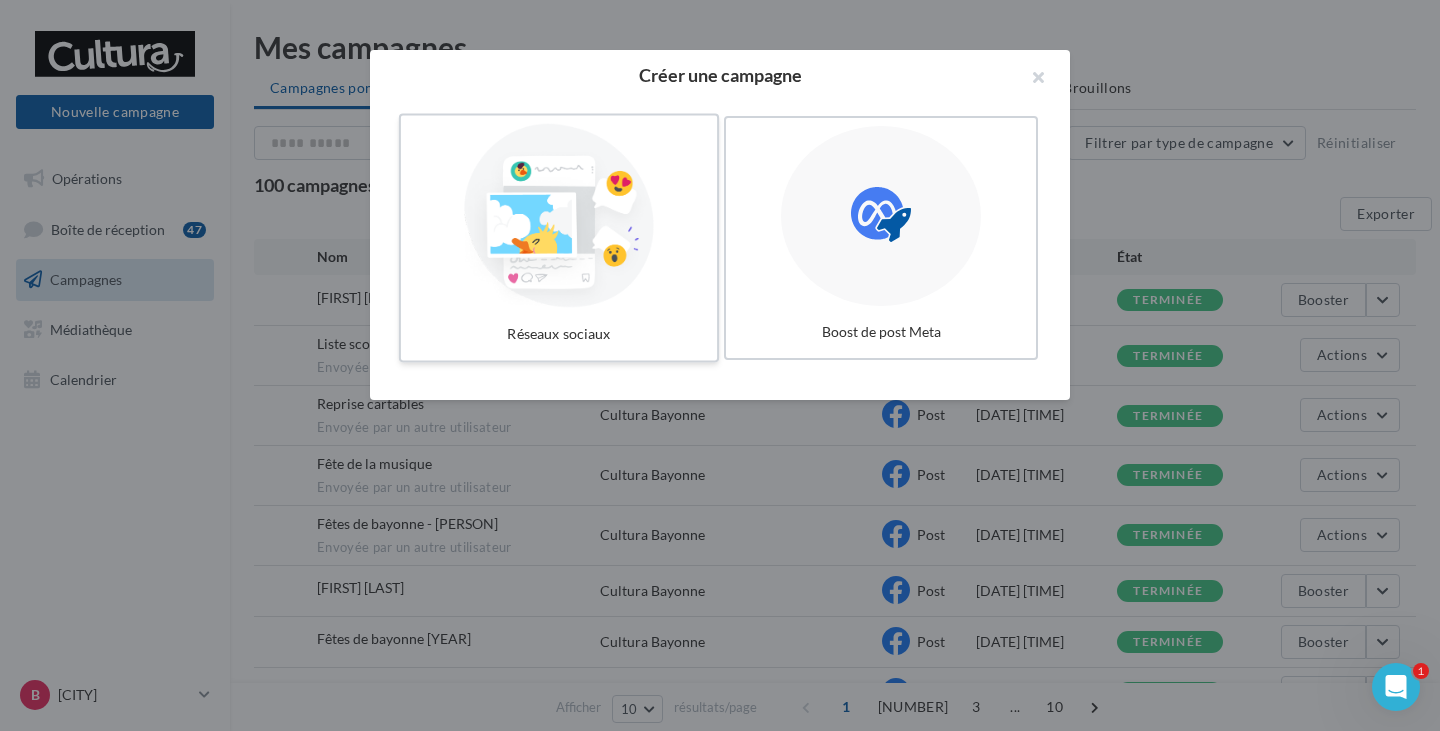 click at bounding box center [559, 216] 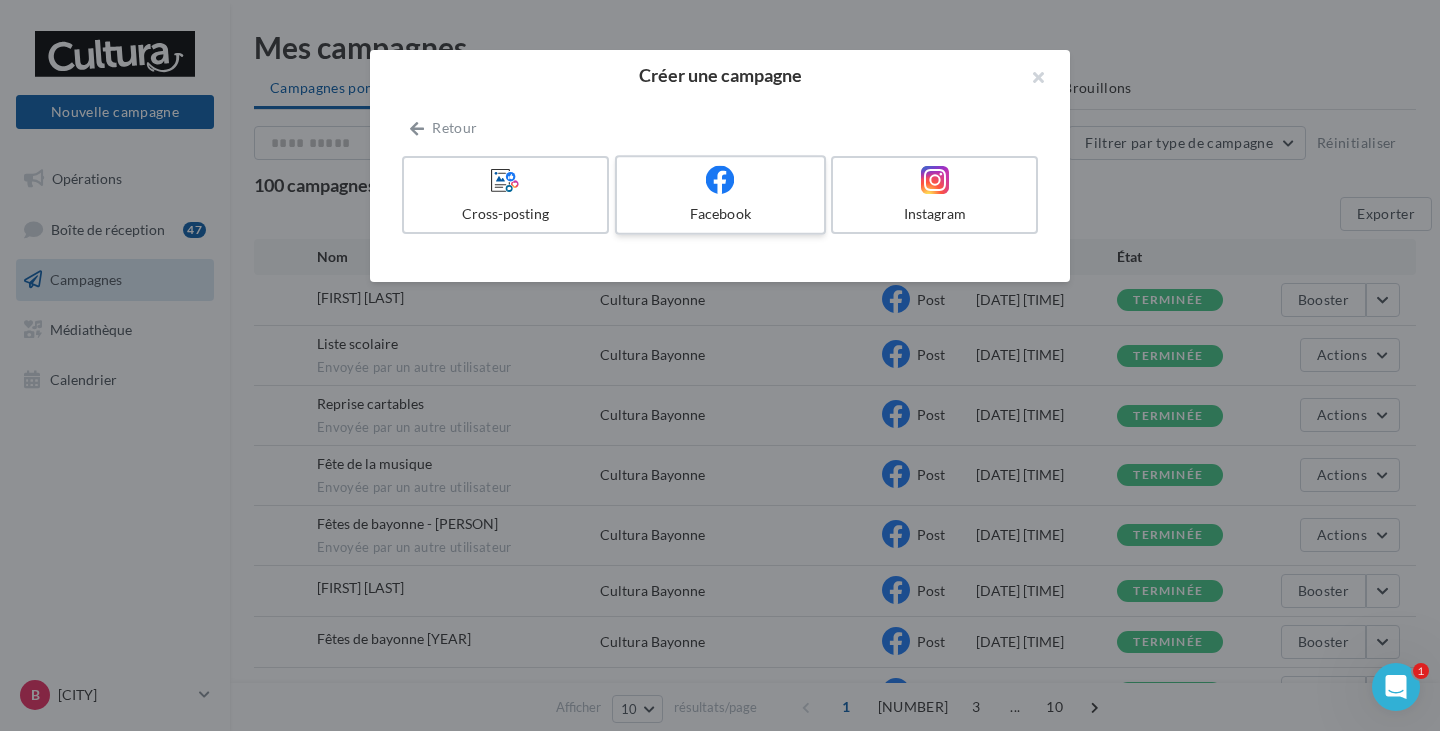 click on "Facebook" at bounding box center (720, 214) 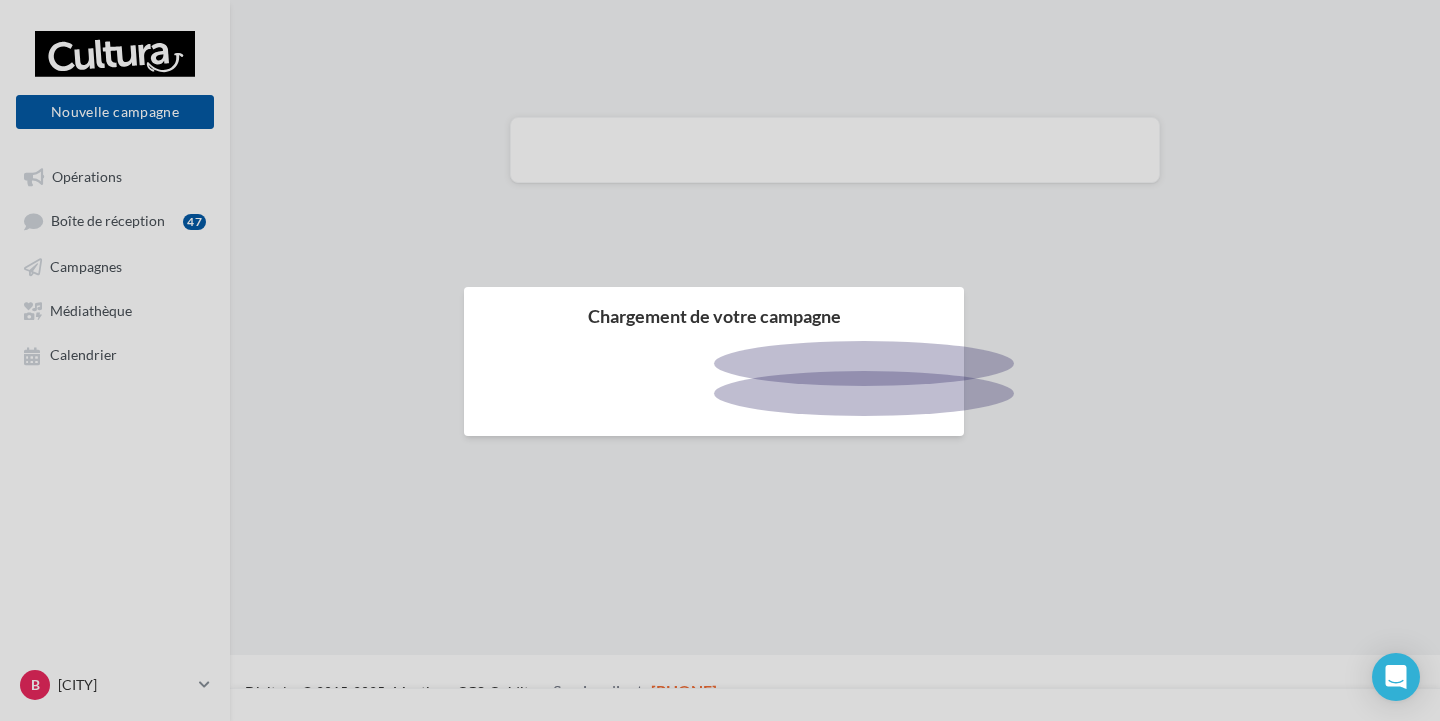 scroll, scrollTop: 0, scrollLeft: 0, axis: both 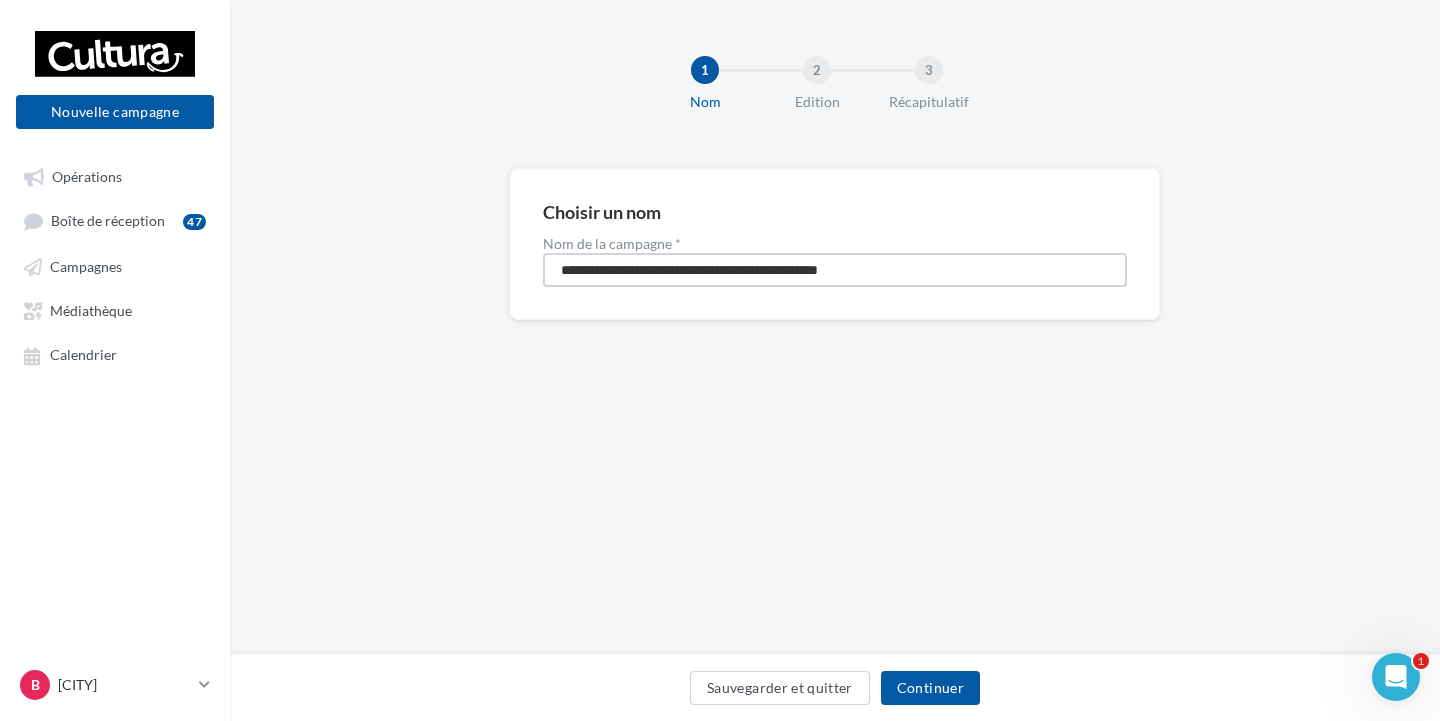 click on "**********" at bounding box center [835, 270] 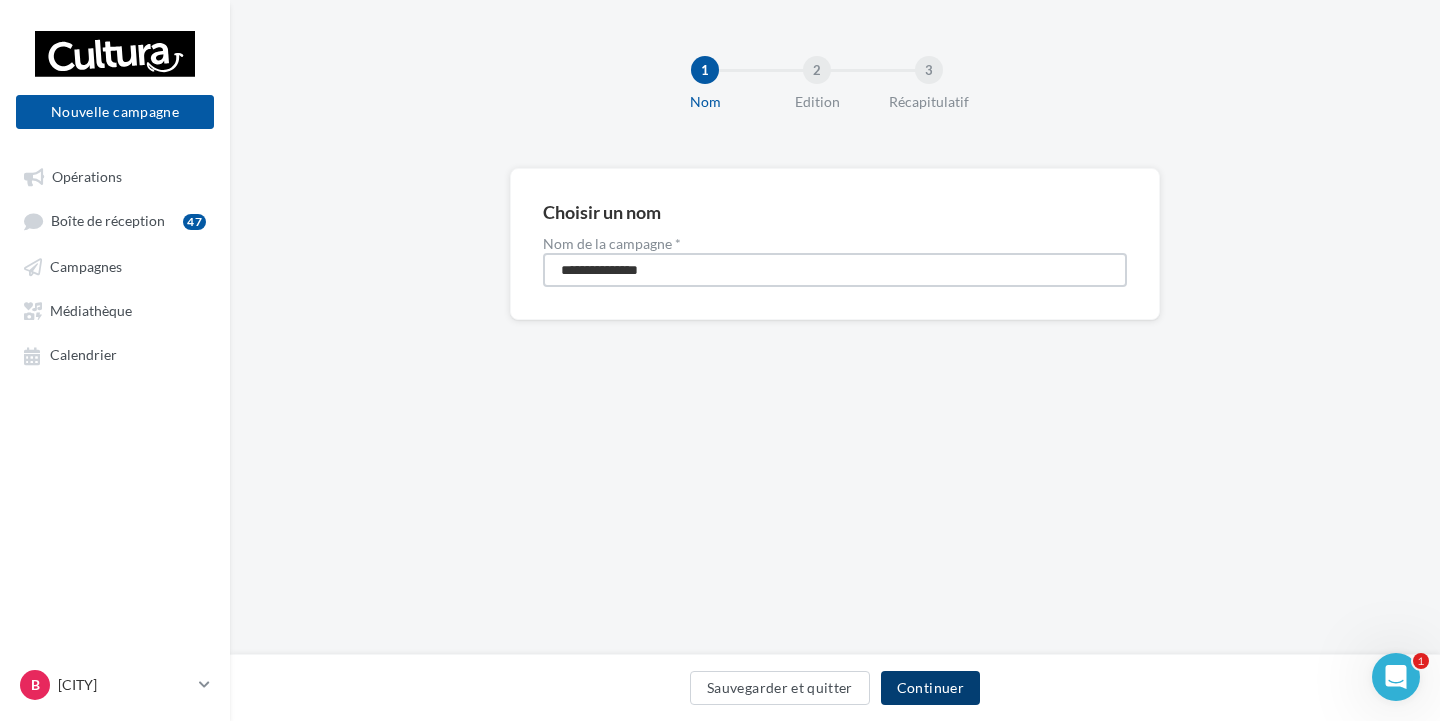 type on "**********" 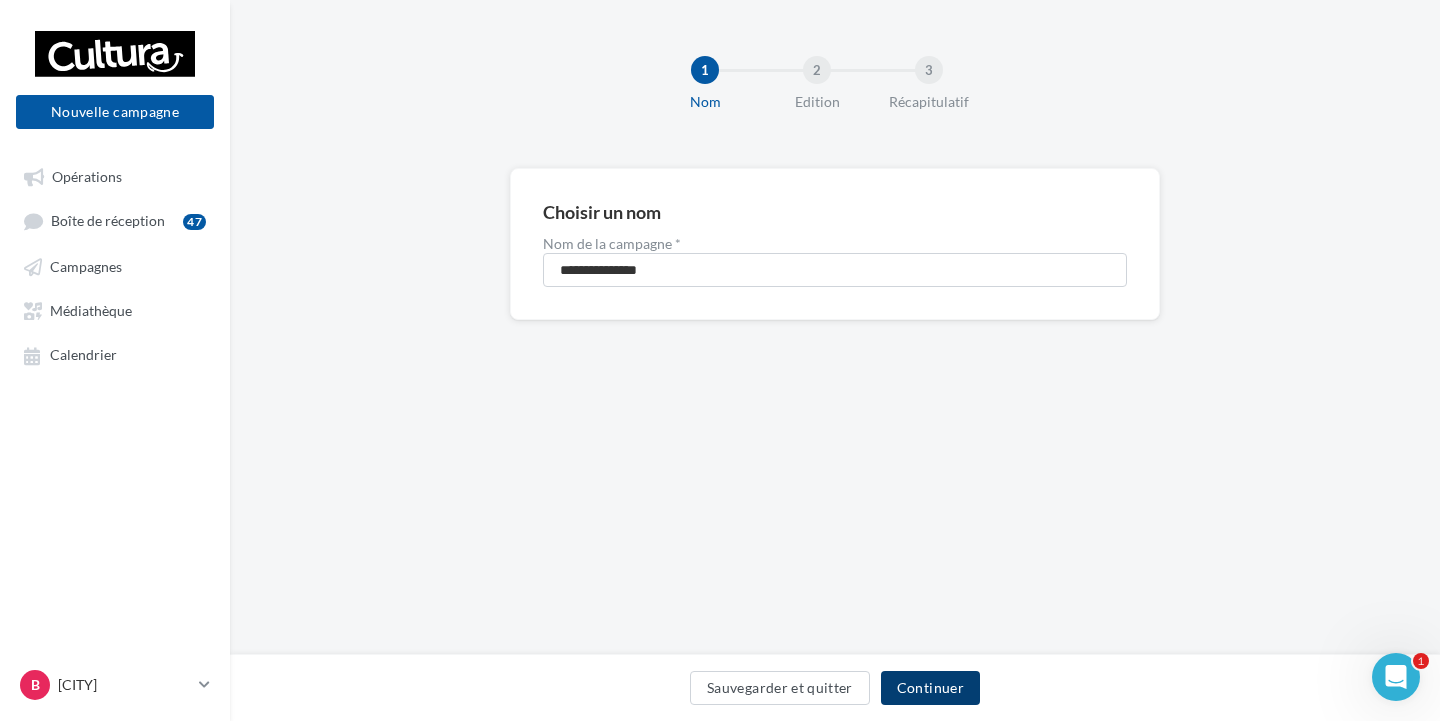 click on "Continuer" at bounding box center [930, 688] 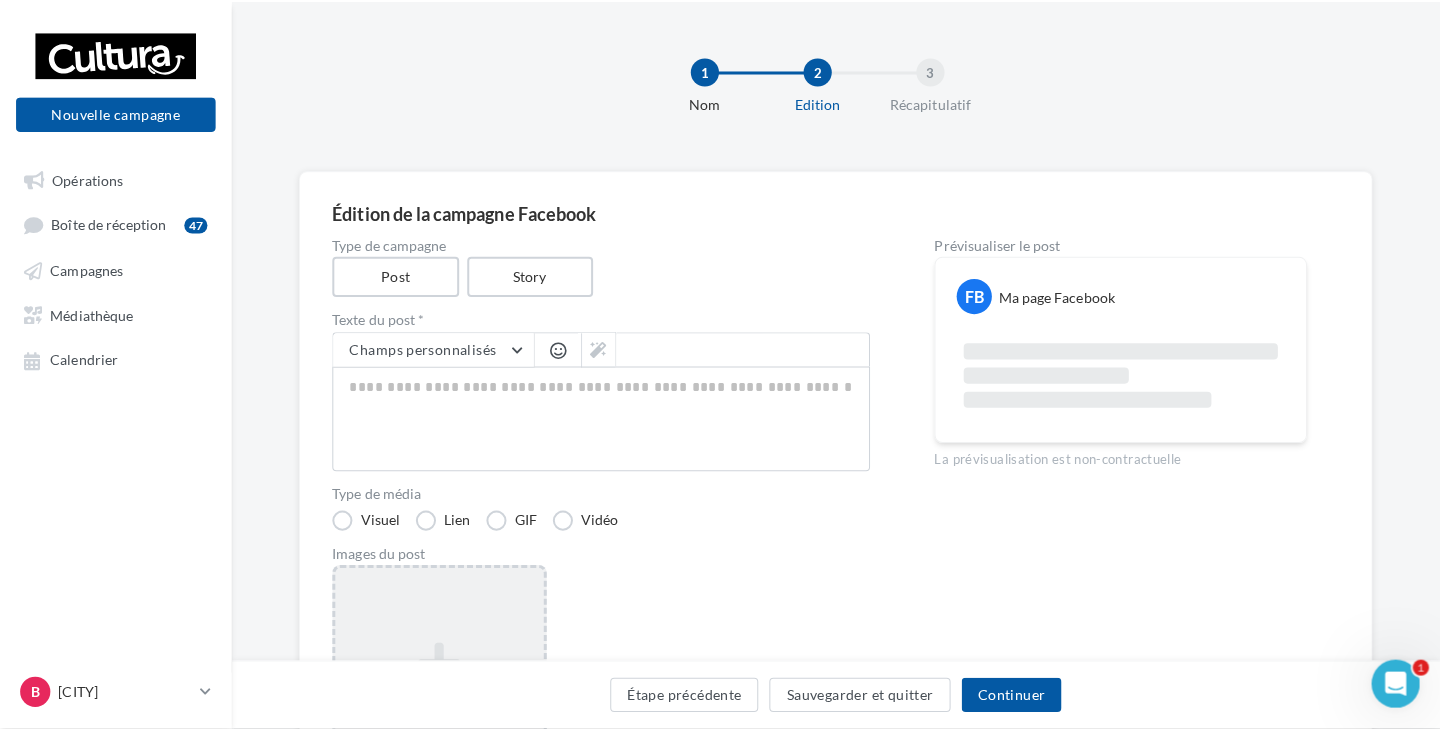 scroll, scrollTop: 100, scrollLeft: 0, axis: vertical 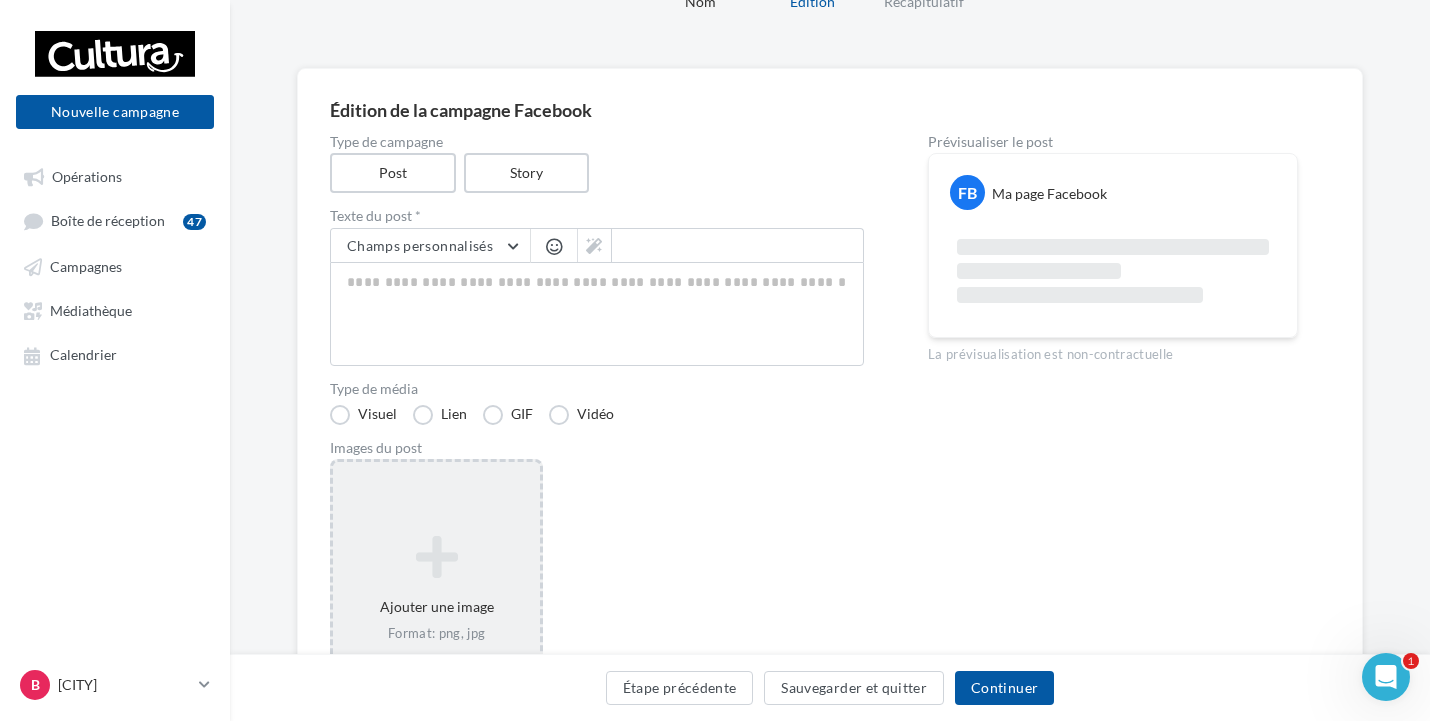 click at bounding box center (436, 557) 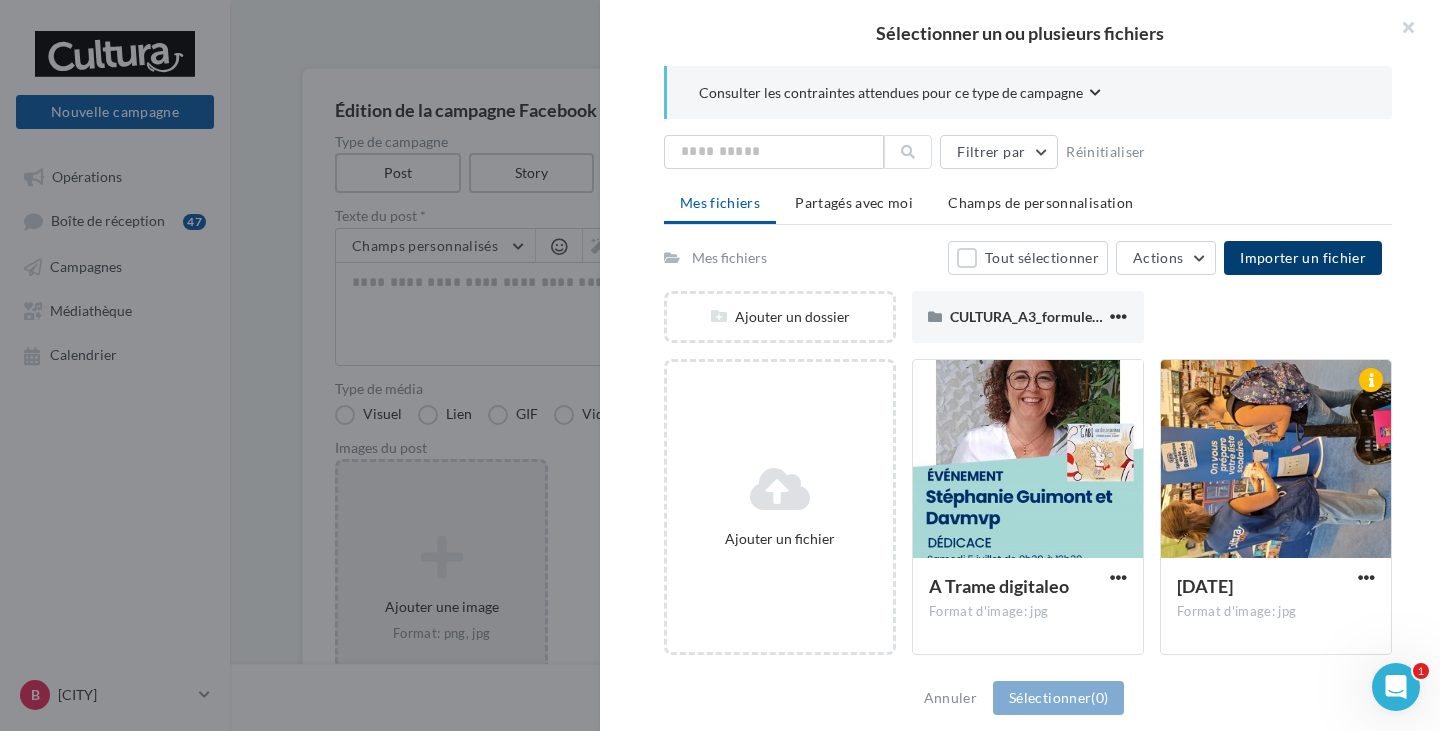 click on "Importer un fichier" at bounding box center [1303, 258] 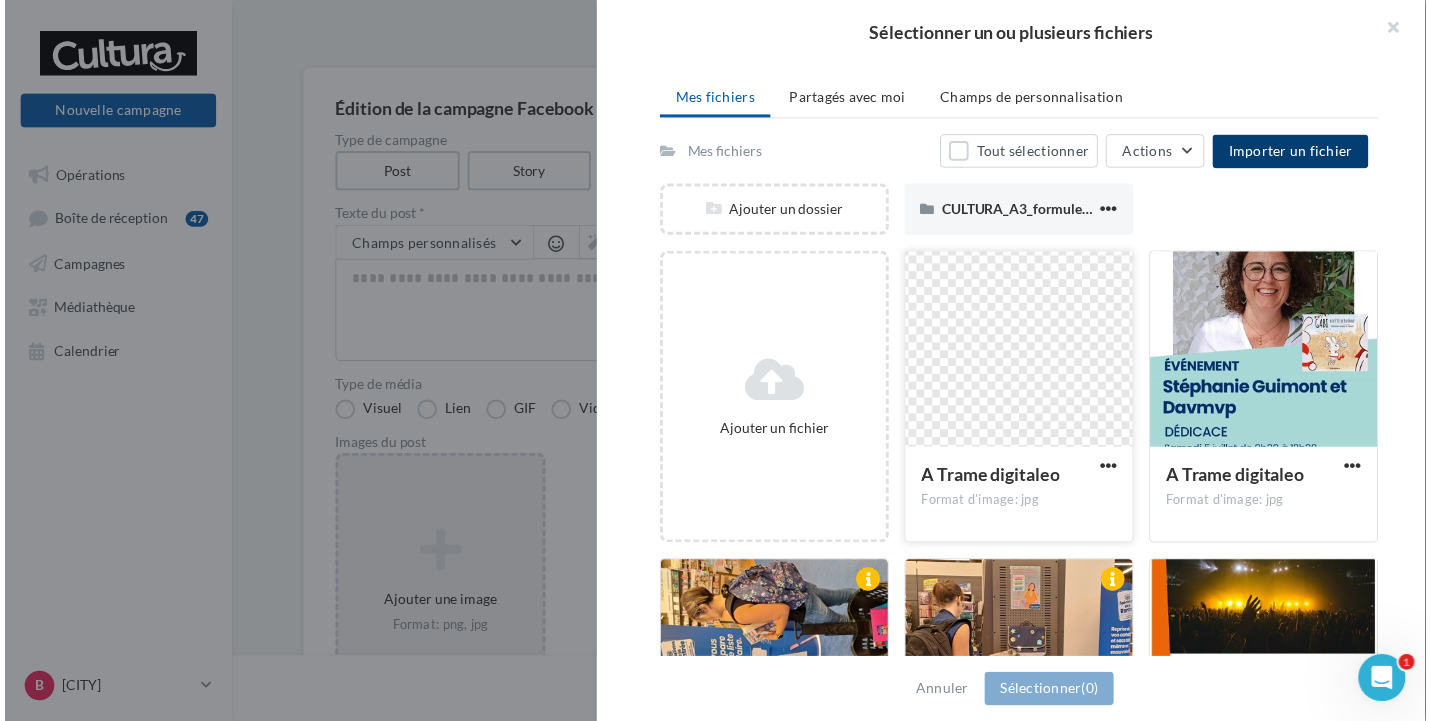 scroll, scrollTop: 200, scrollLeft: 0, axis: vertical 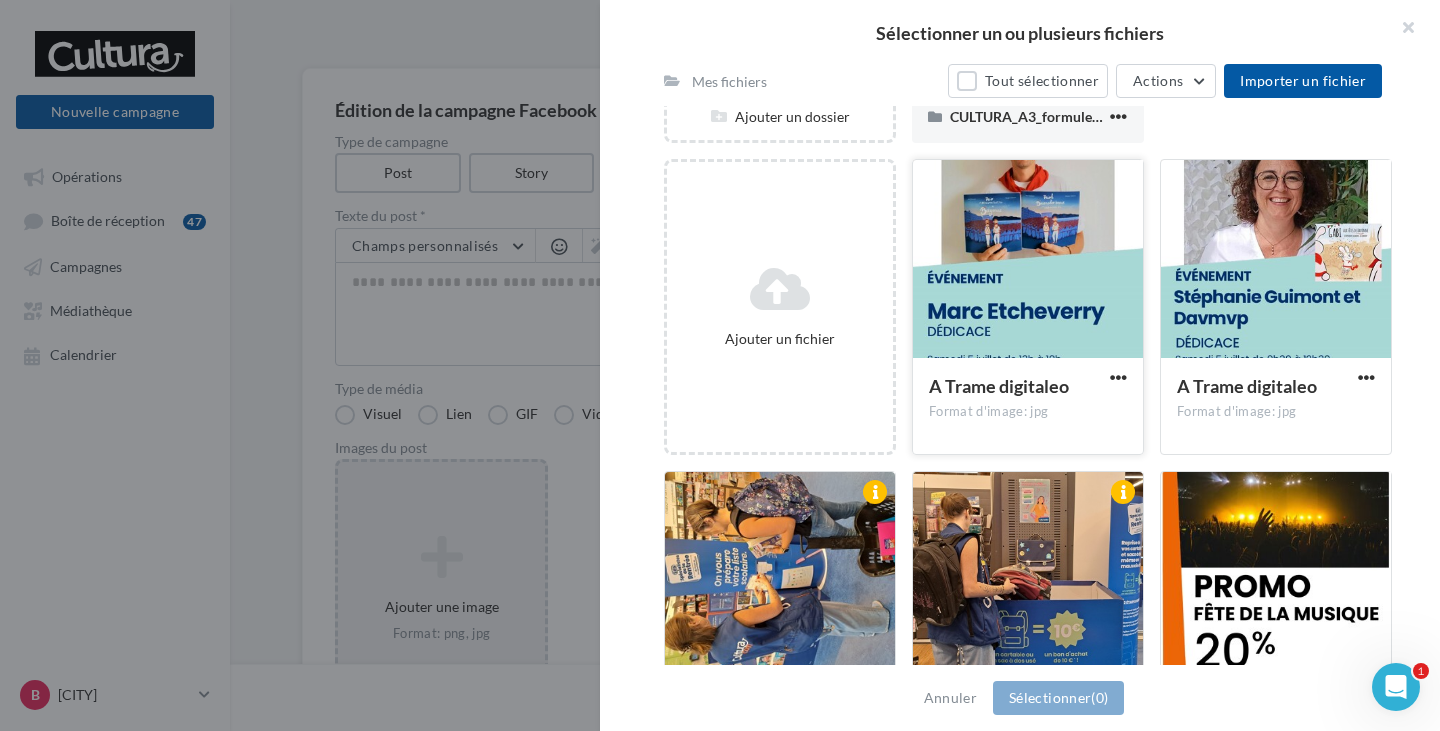 click at bounding box center (1028, 260) 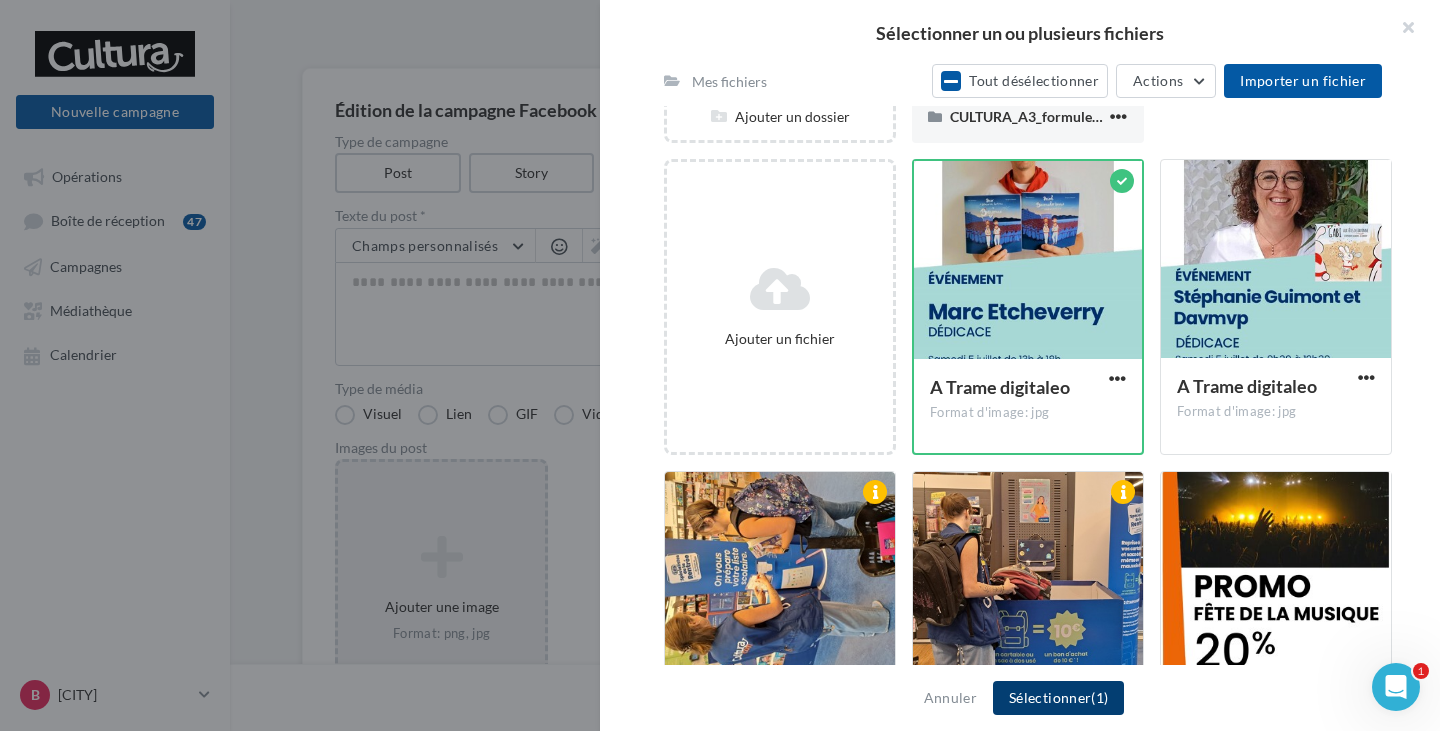 click on "Sélectionner   (1)" at bounding box center (1058, 698) 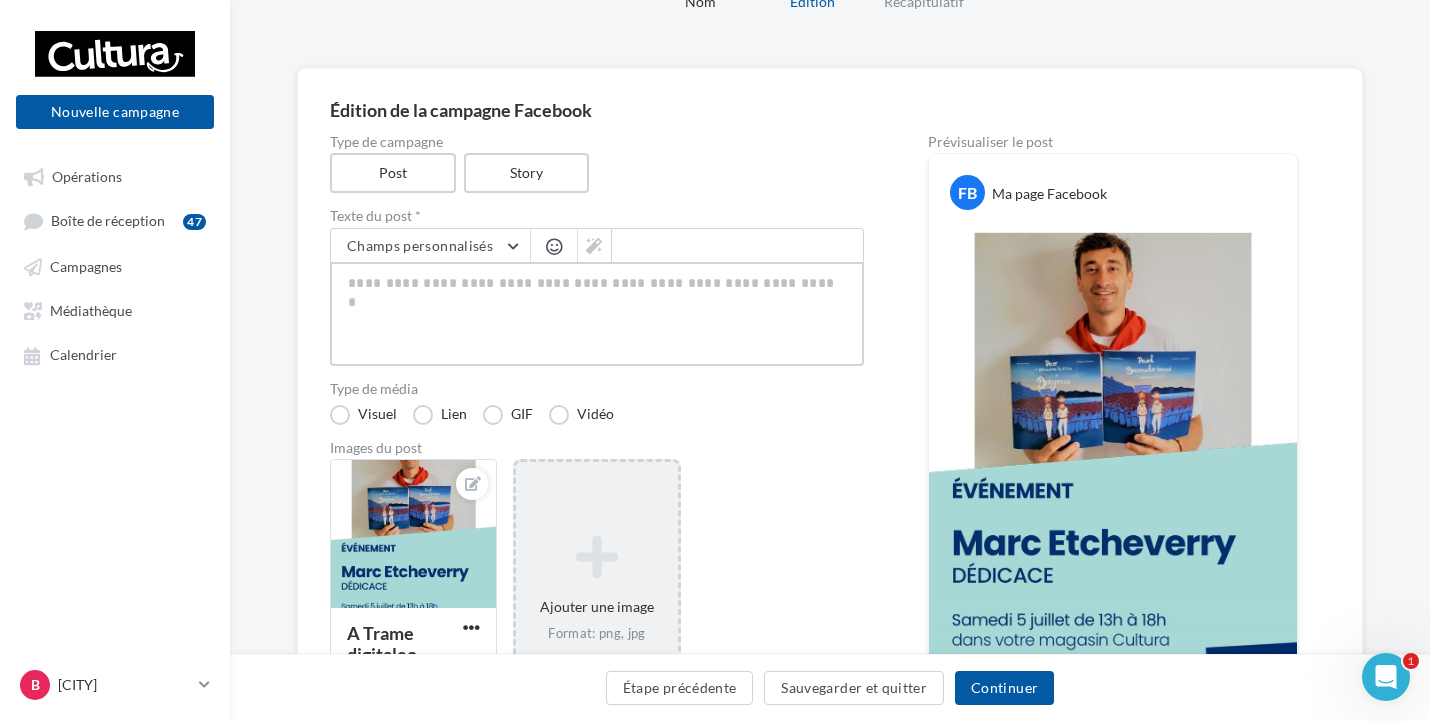 paste on "**********" 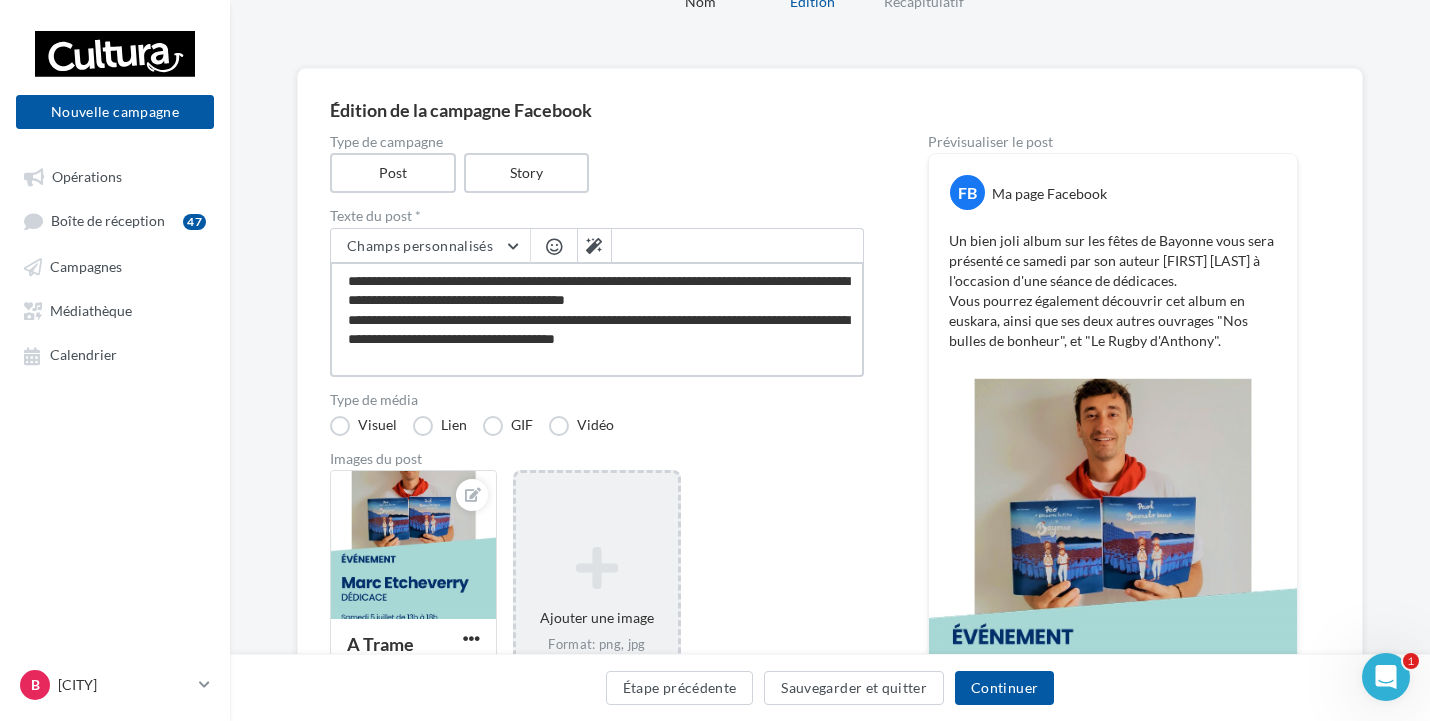 click on "**********" at bounding box center (597, 319) 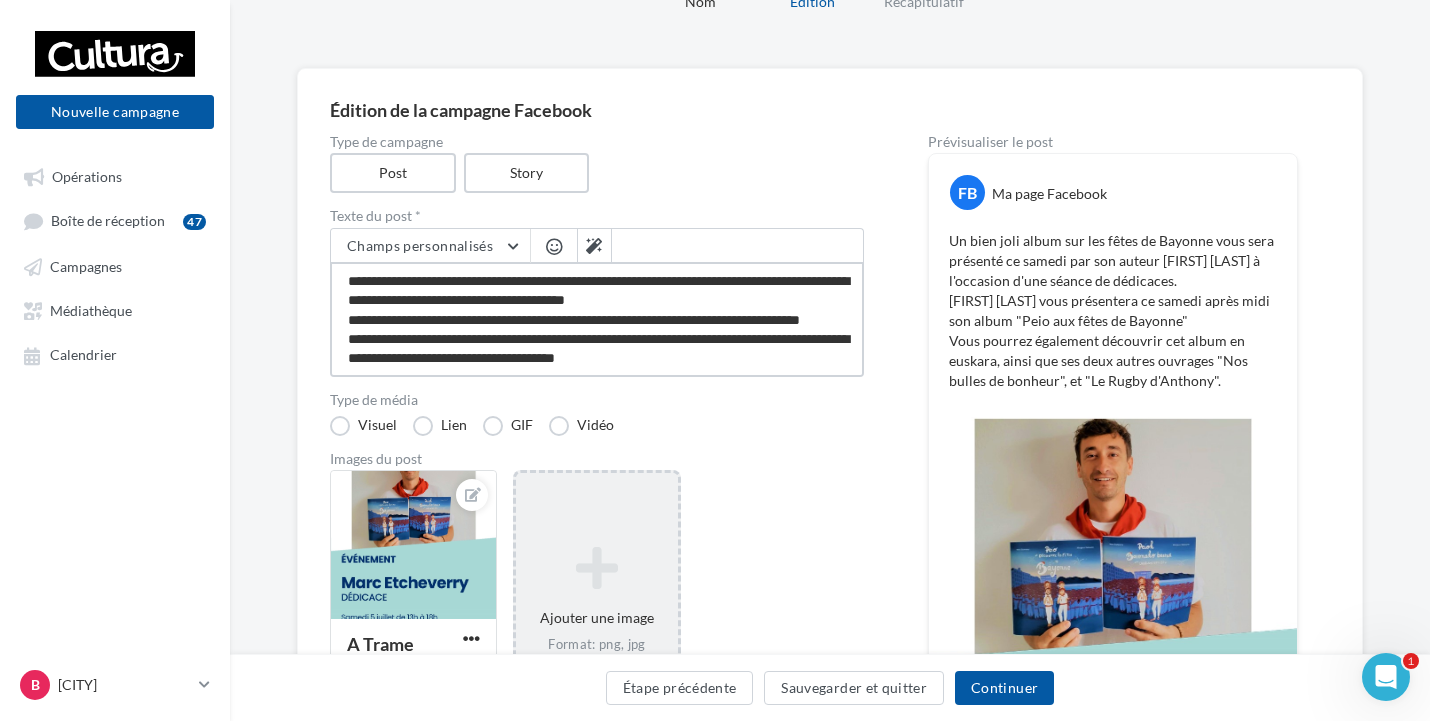 click on "**********" at bounding box center (597, 319) 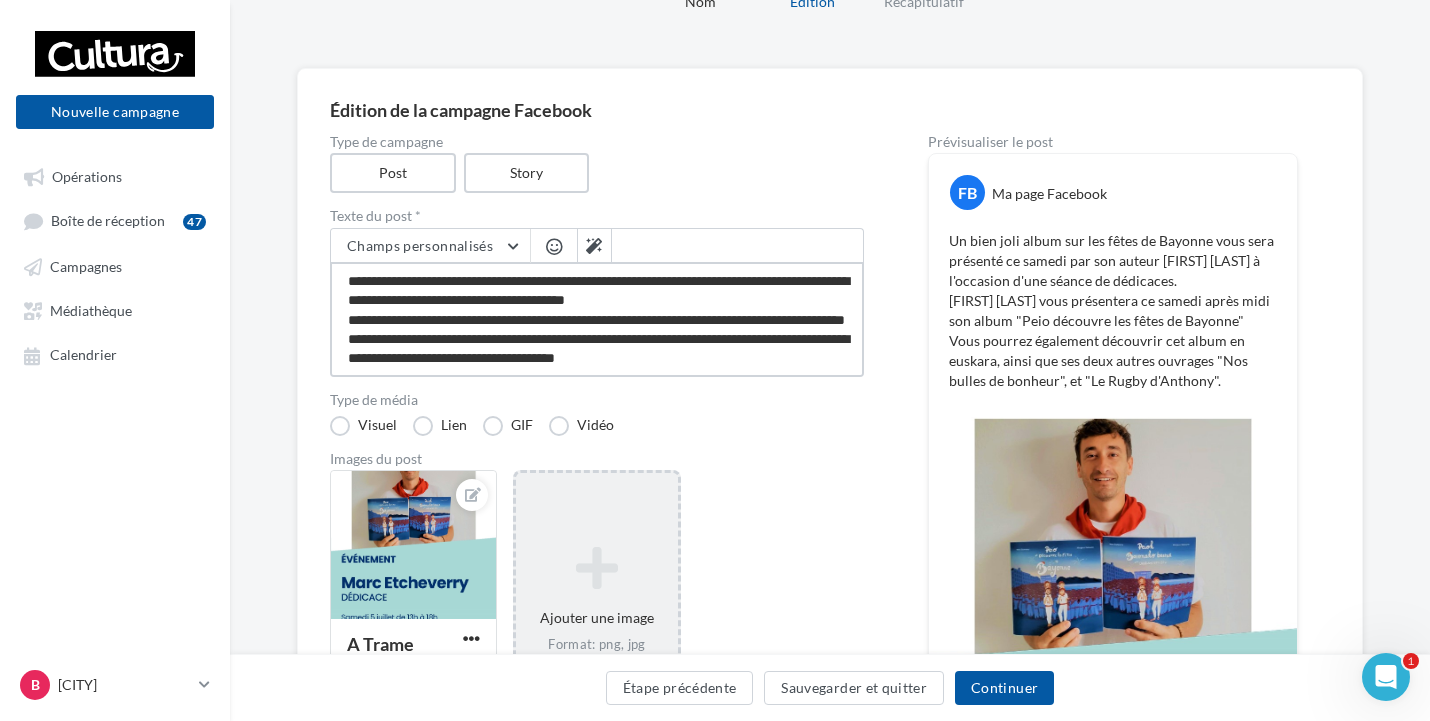 click on "**********" at bounding box center [597, 319] 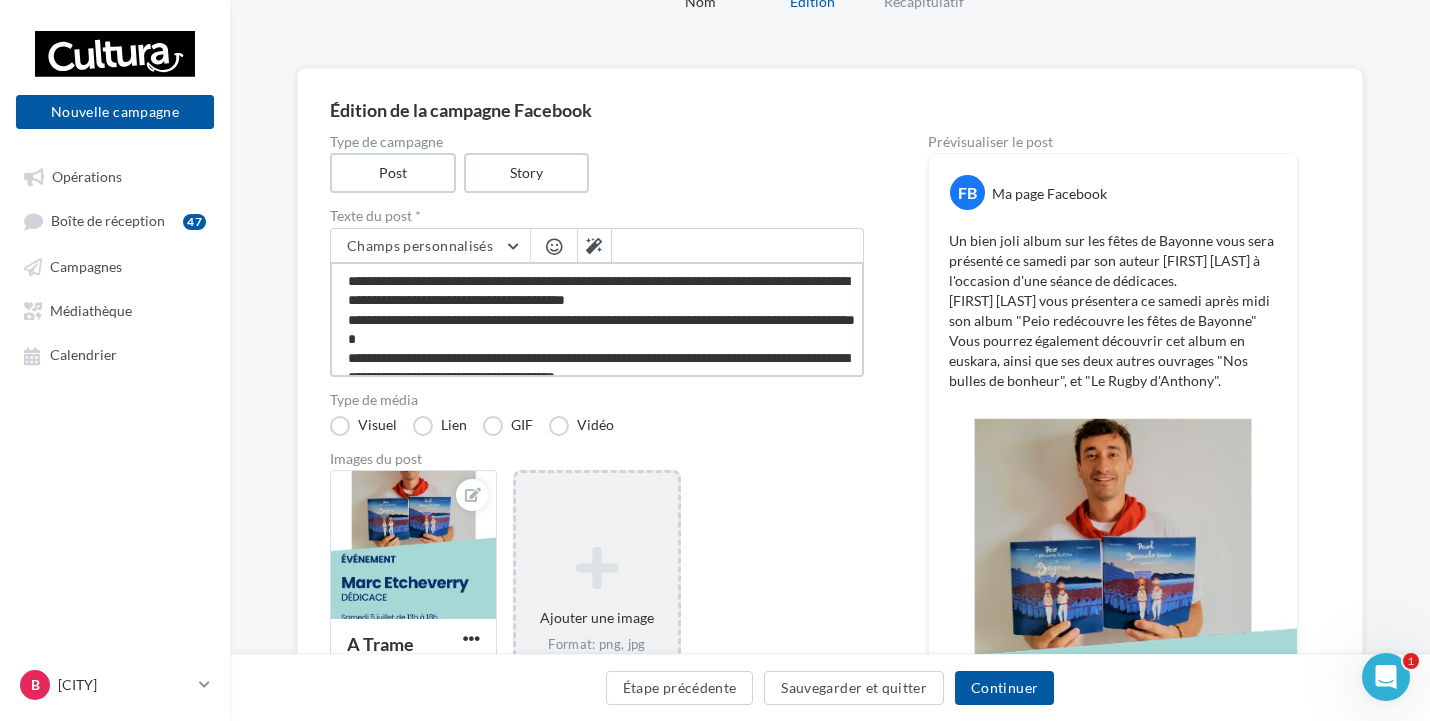 scroll, scrollTop: 40, scrollLeft: 0, axis: vertical 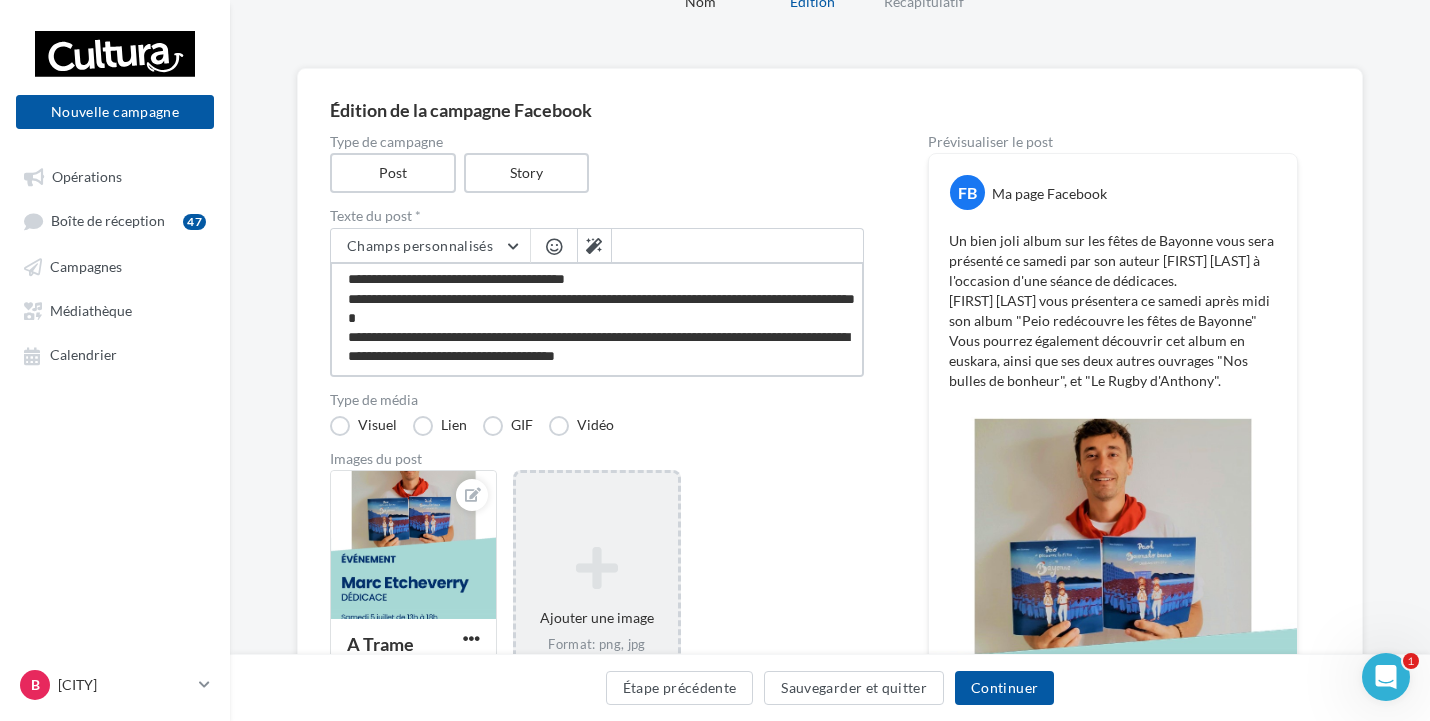 drag, startPoint x: 354, startPoint y: 319, endPoint x: 749, endPoint y: 378, distance: 399.38202 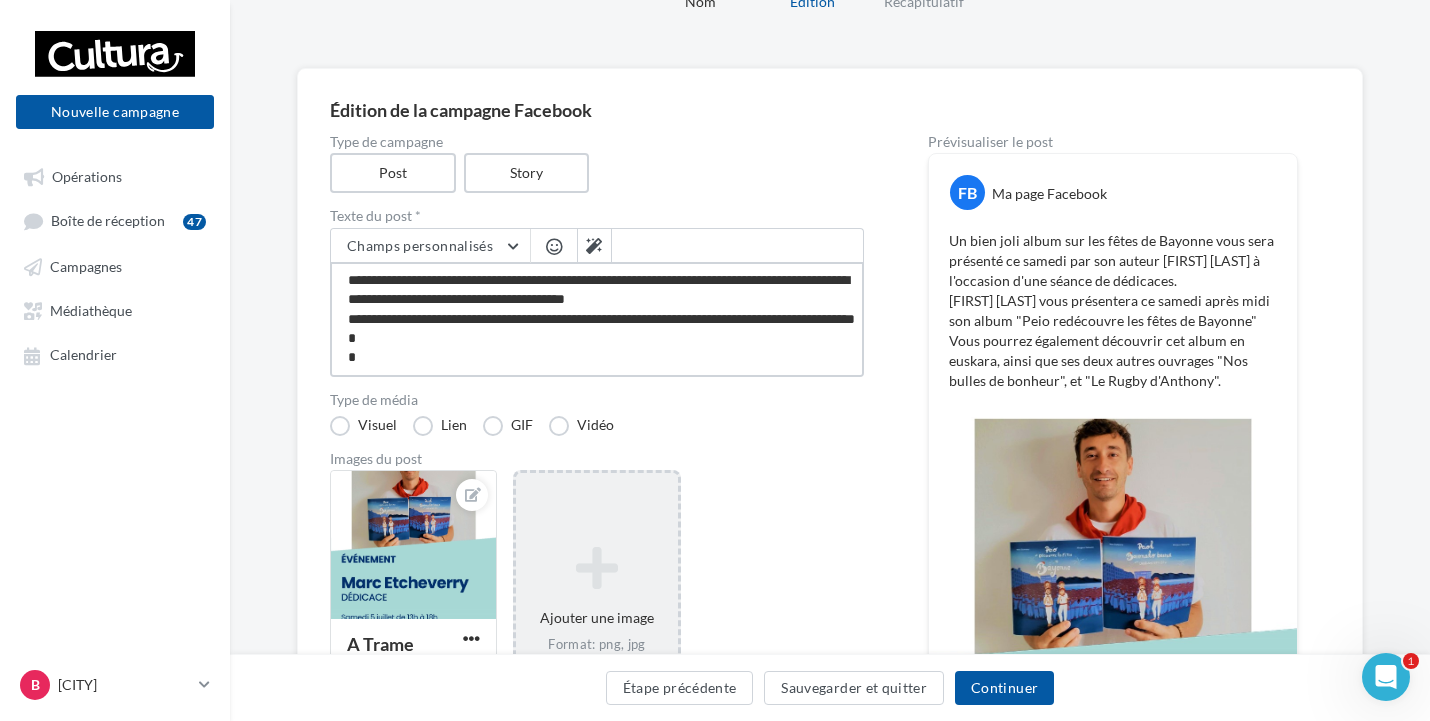 scroll, scrollTop: 1, scrollLeft: 0, axis: vertical 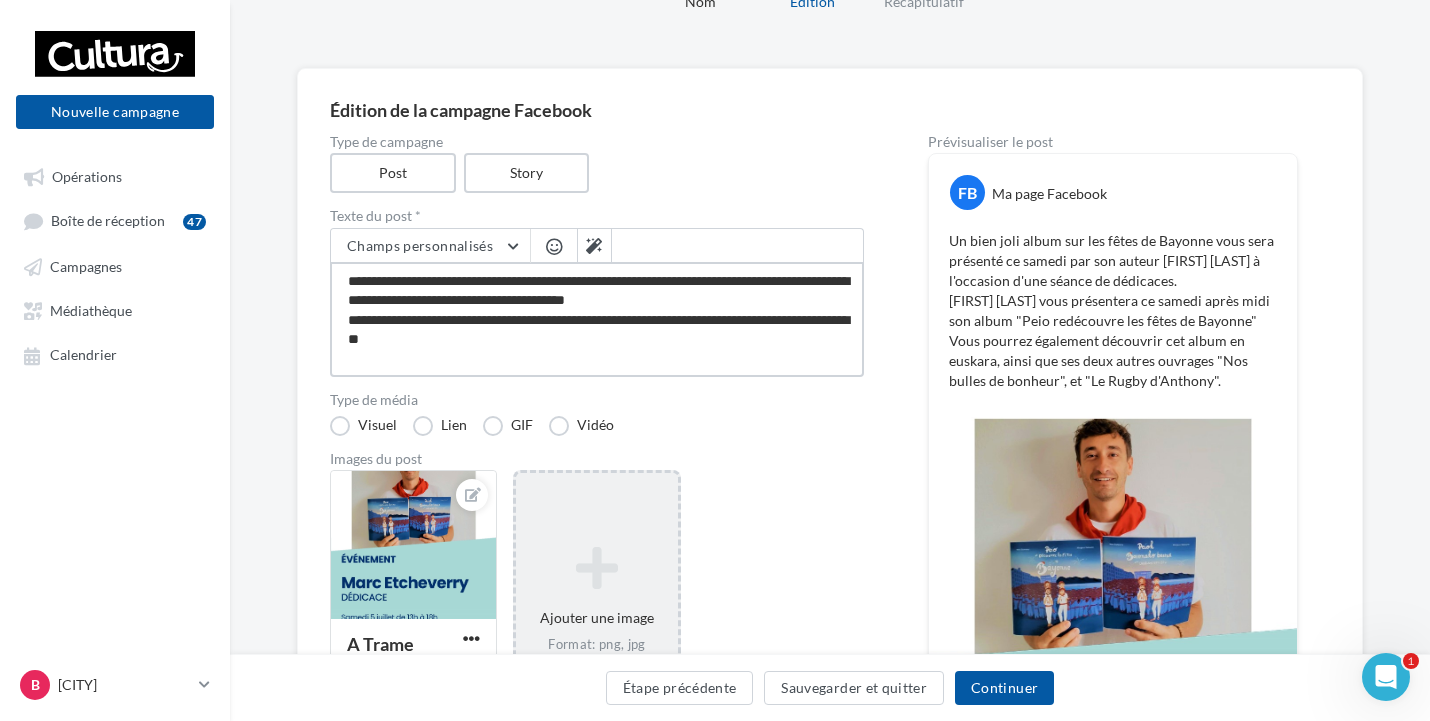 click on "**********" at bounding box center (597, 319) 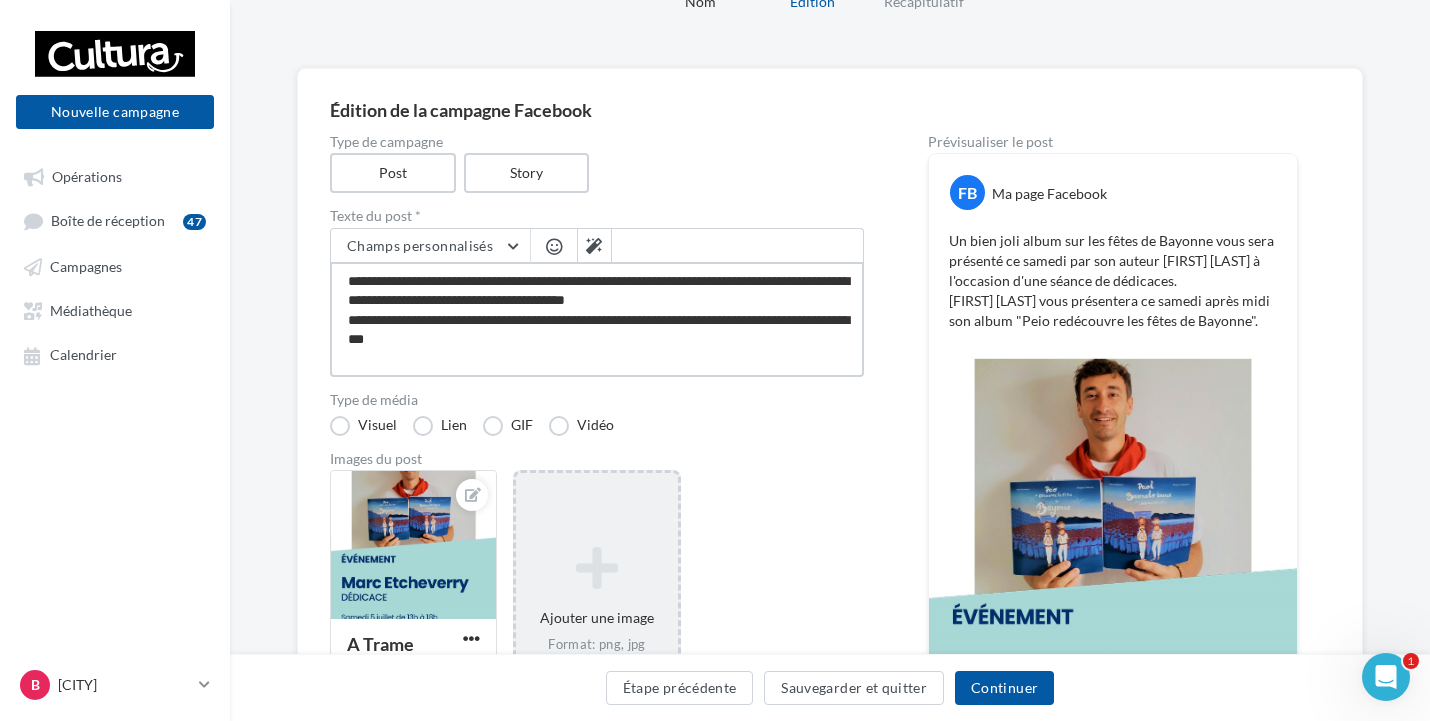 click on "**********" at bounding box center [597, 319] 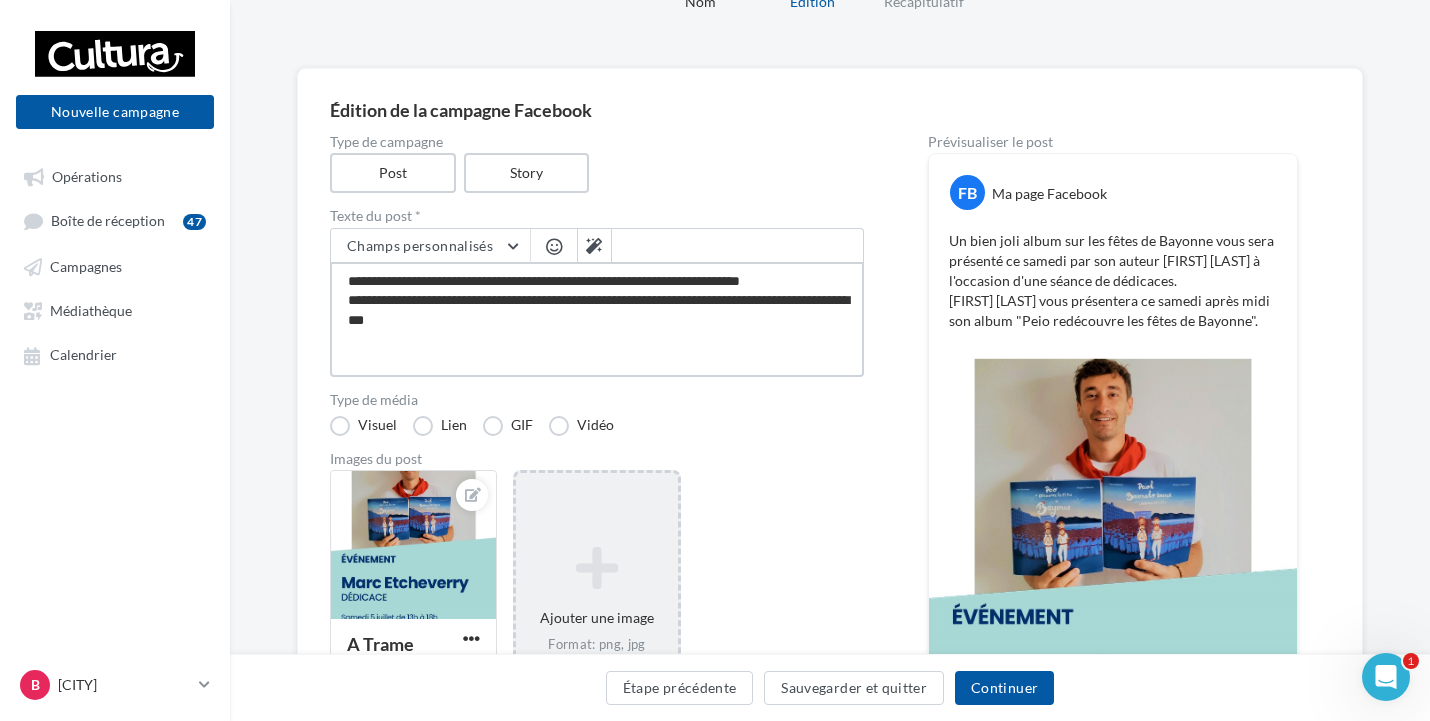 scroll, scrollTop: 0, scrollLeft: 0, axis: both 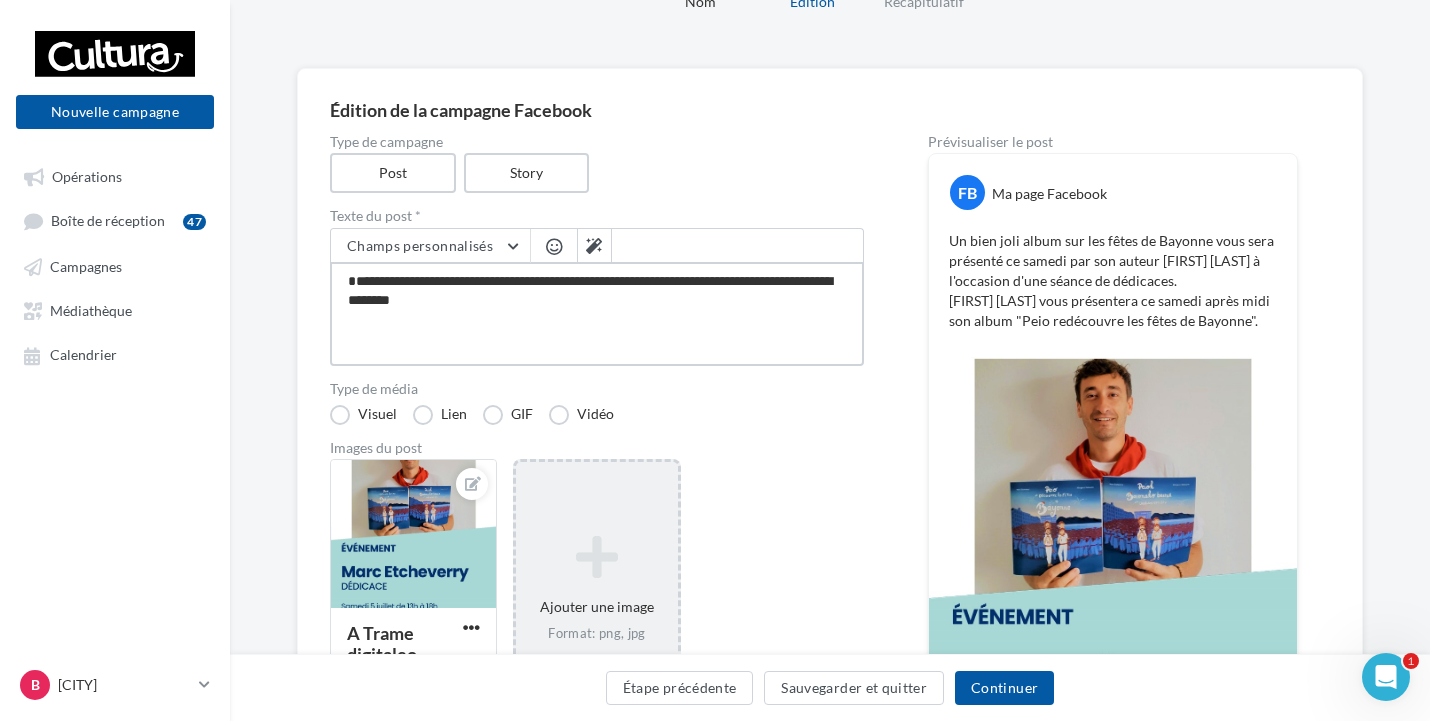 click on "**********" at bounding box center (597, 314) 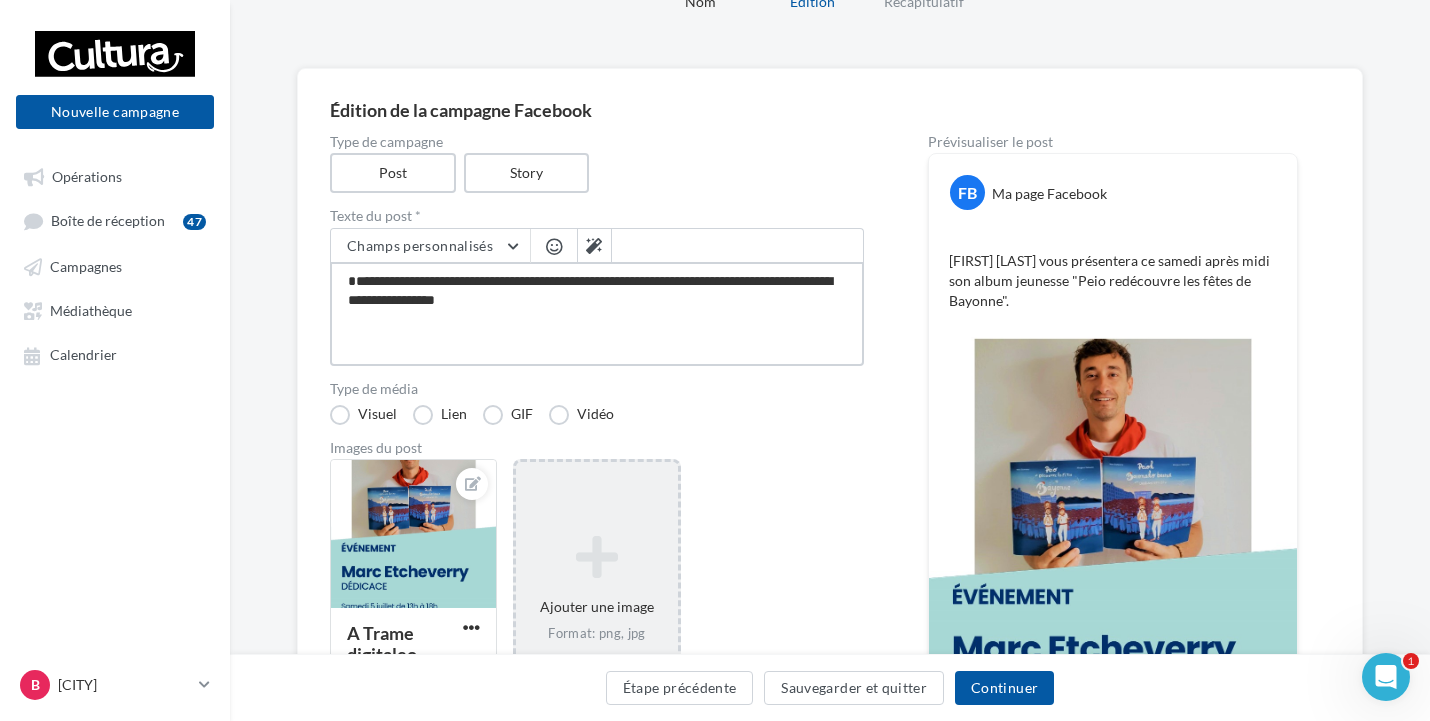 click on "**********" at bounding box center (597, 314) 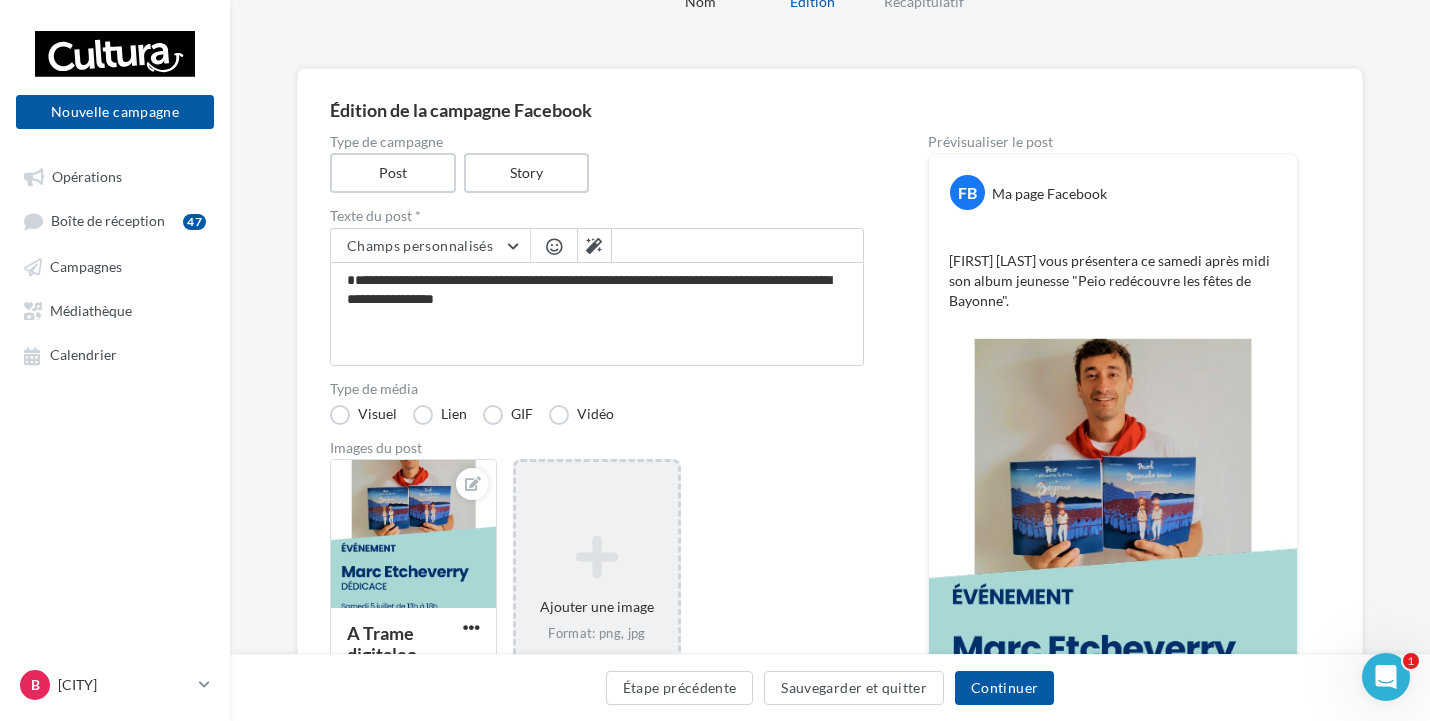 click on "A Trame digitaleo
Ajouter une image     Format: png, jpg" at bounding box center (605, 599) 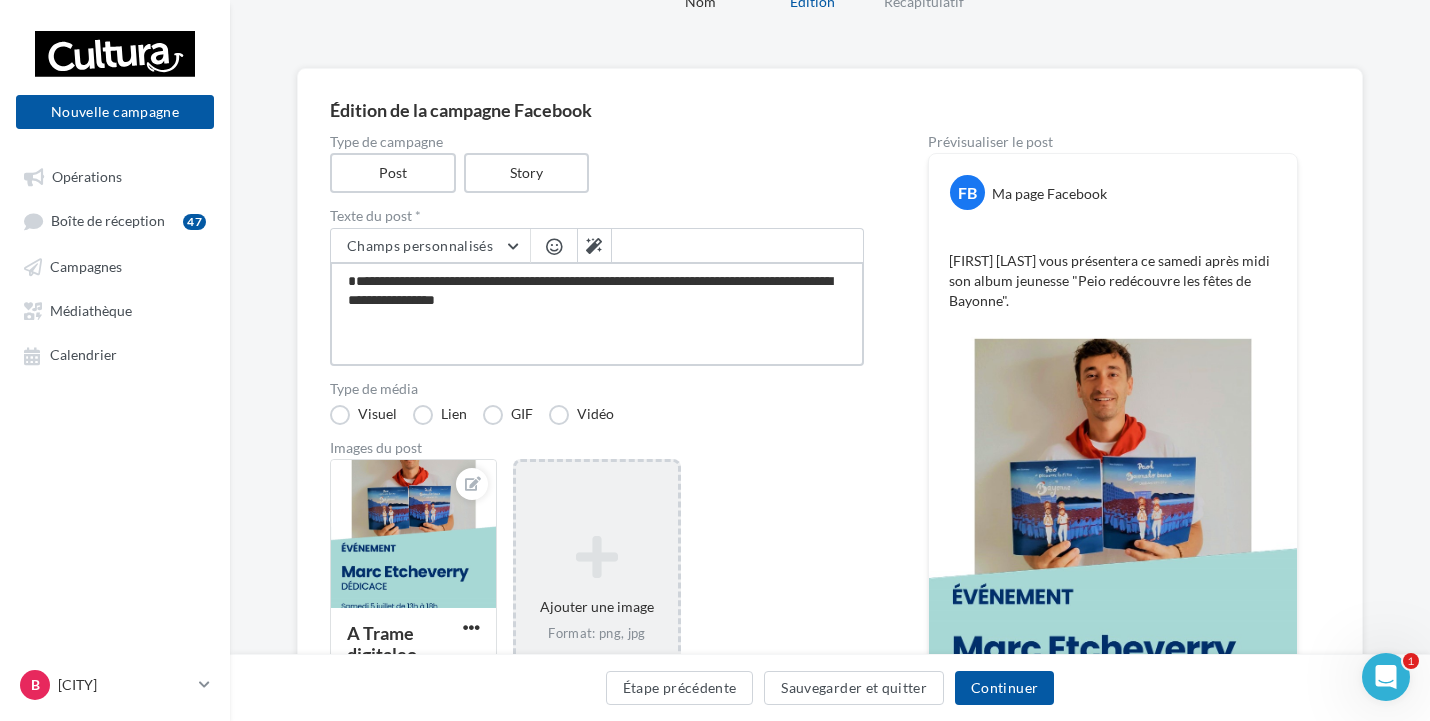click on "**********" at bounding box center [597, 314] 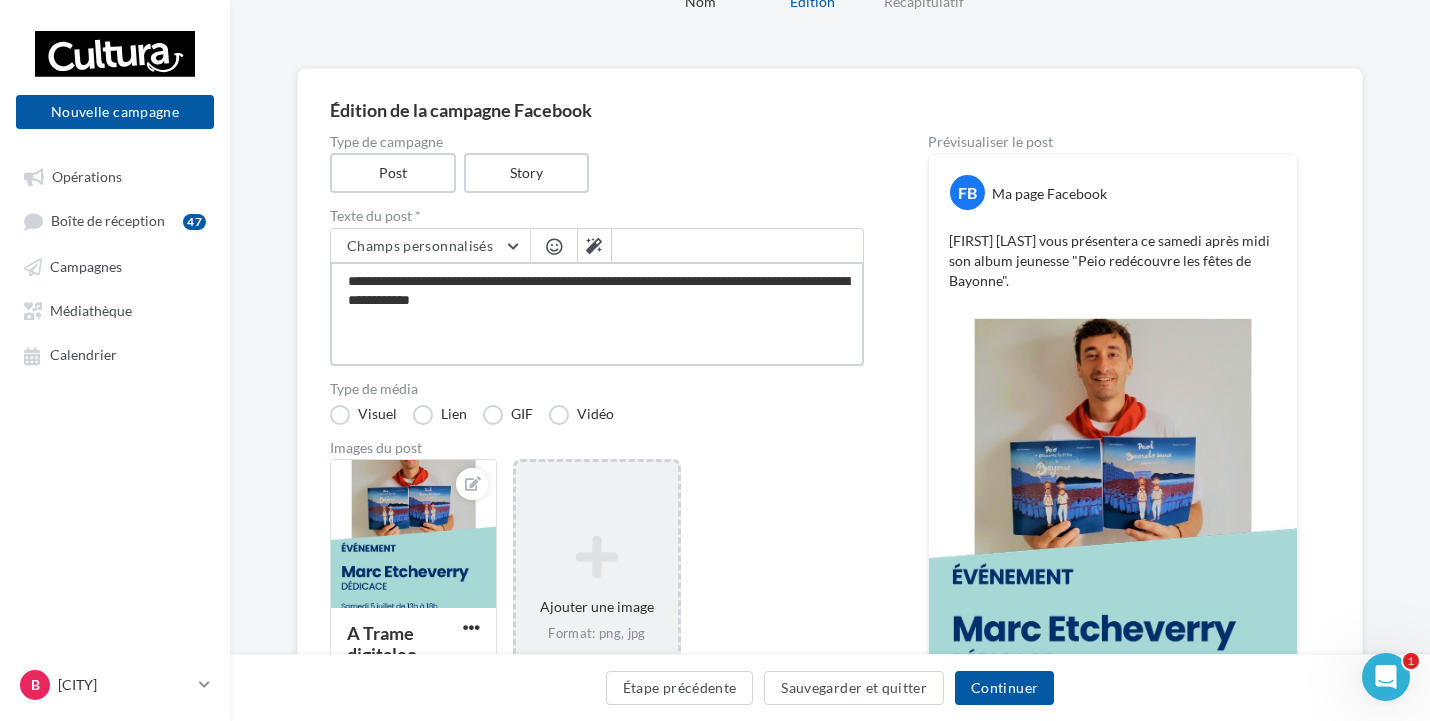 click on "**********" at bounding box center [597, 314] 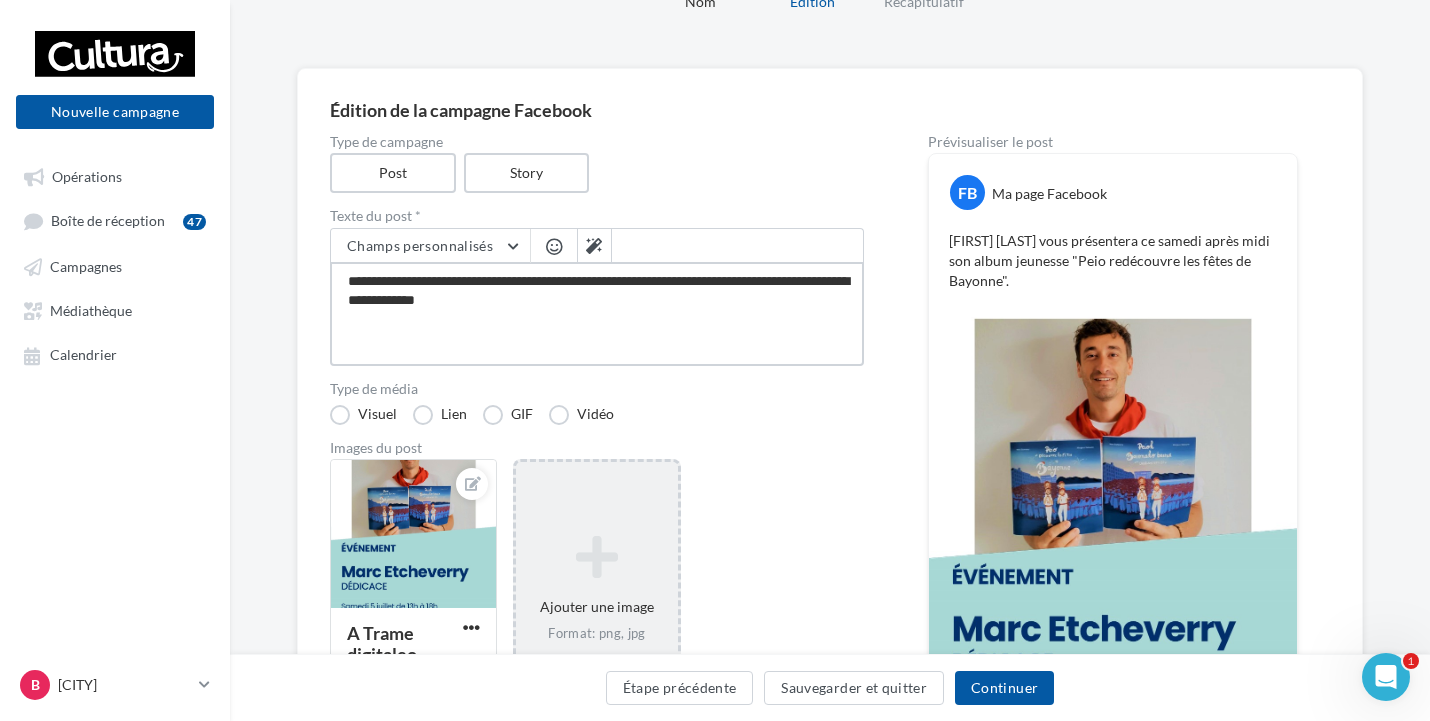 click on "**********" at bounding box center (597, 314) 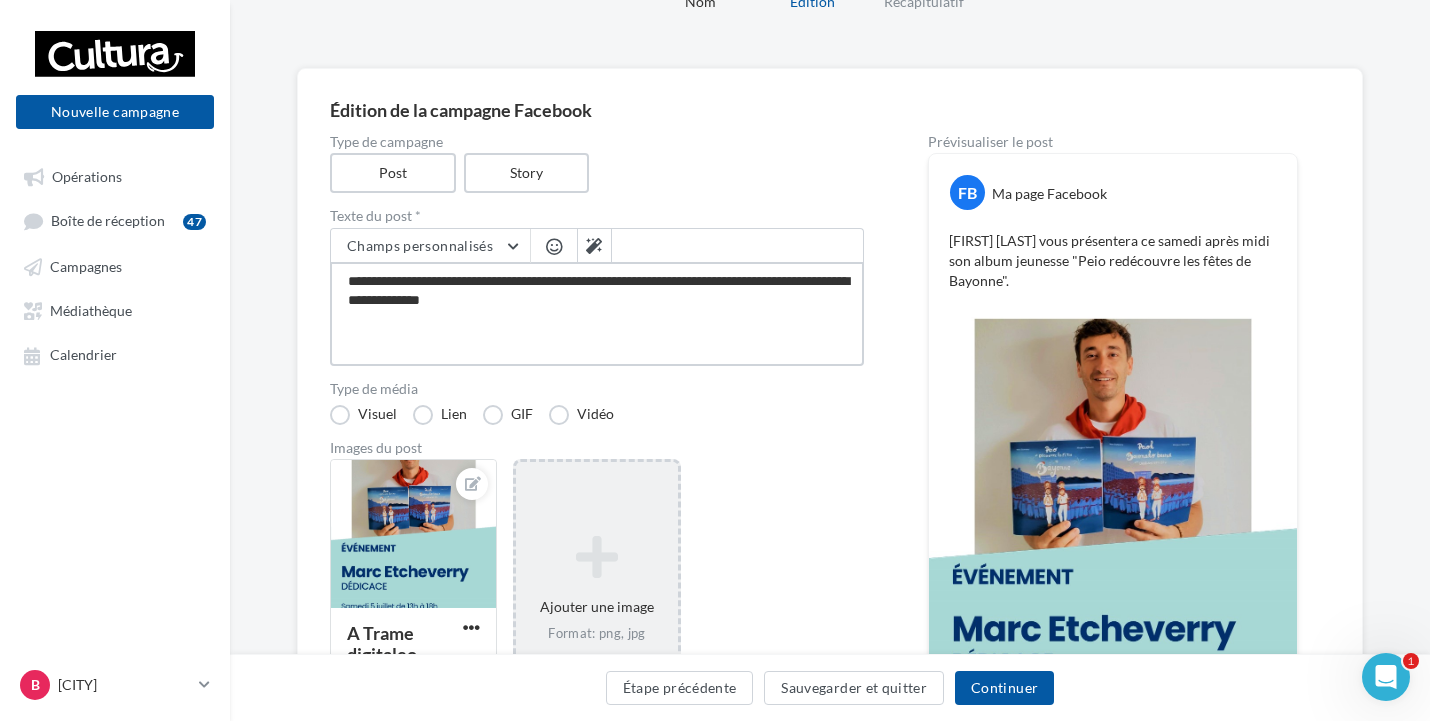 click on "**********" at bounding box center [597, 314] 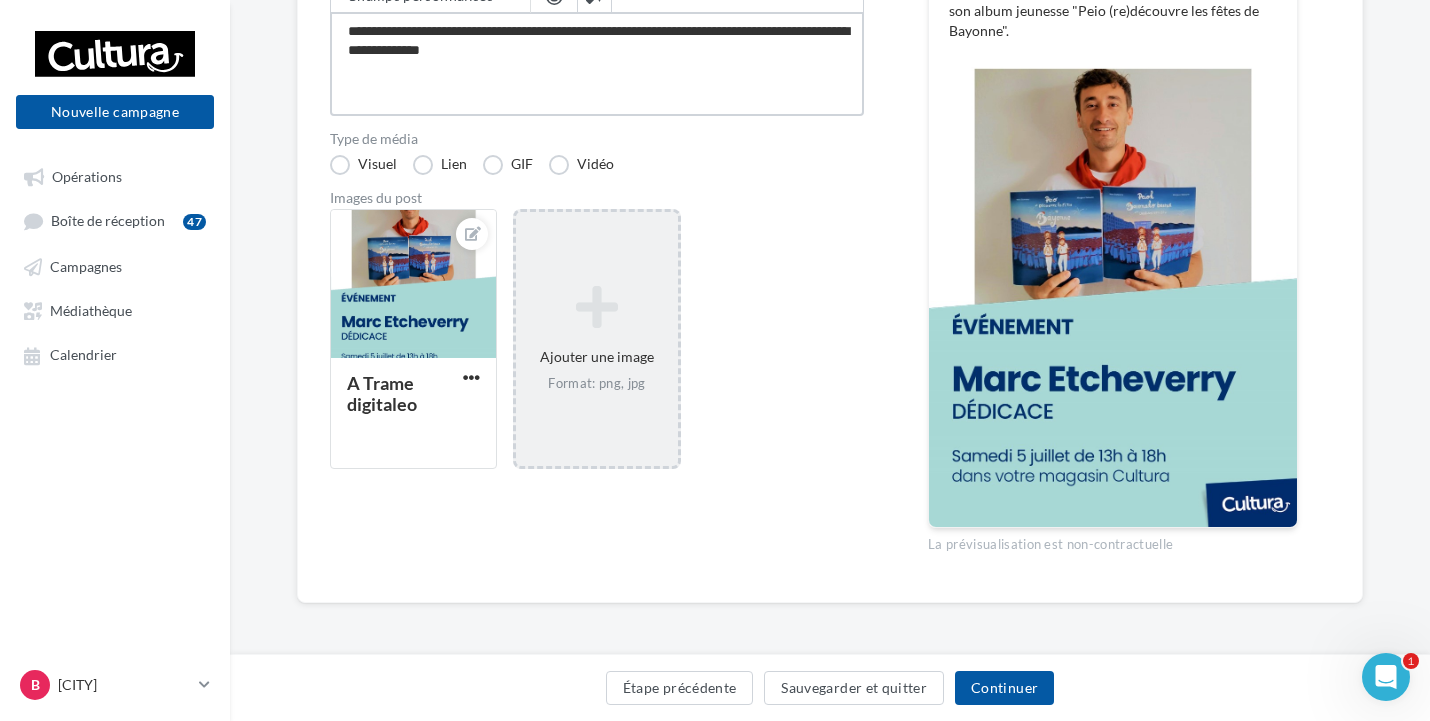 scroll, scrollTop: 250, scrollLeft: 0, axis: vertical 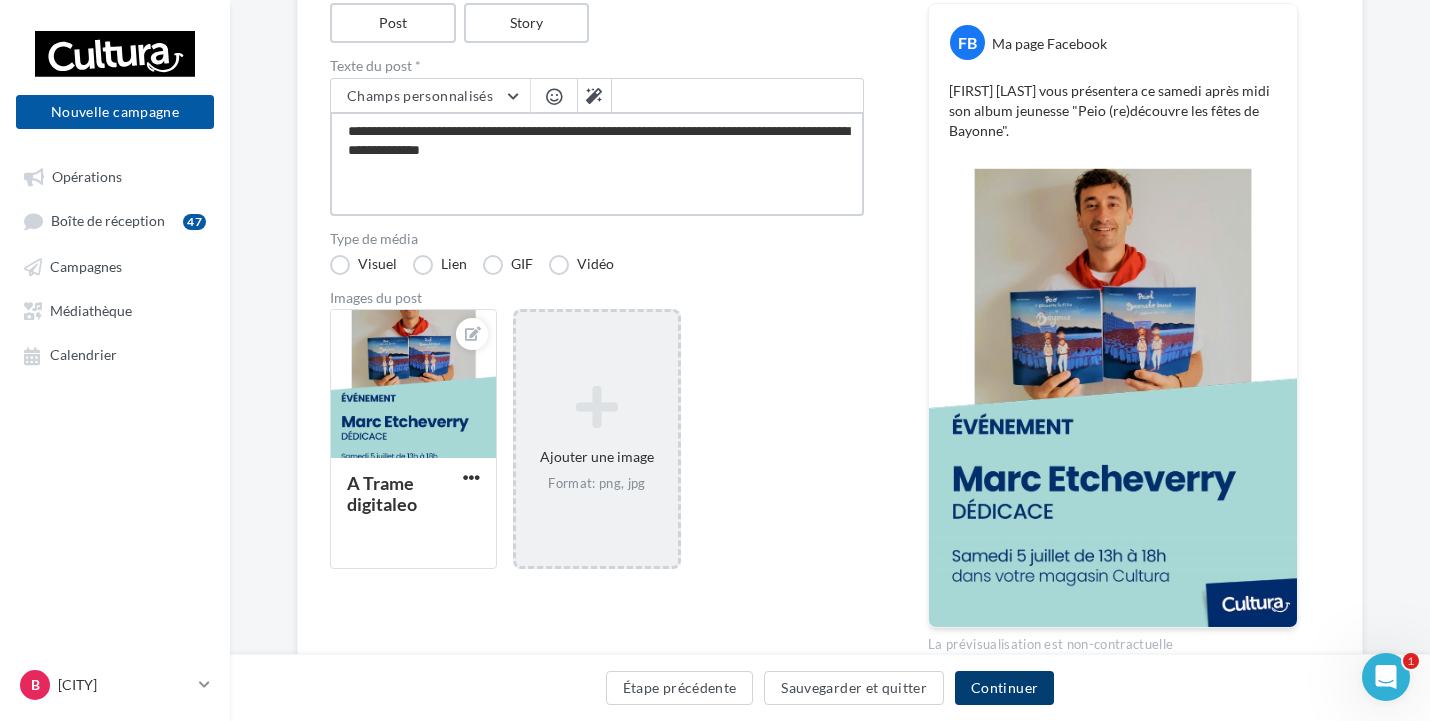 type on "**********" 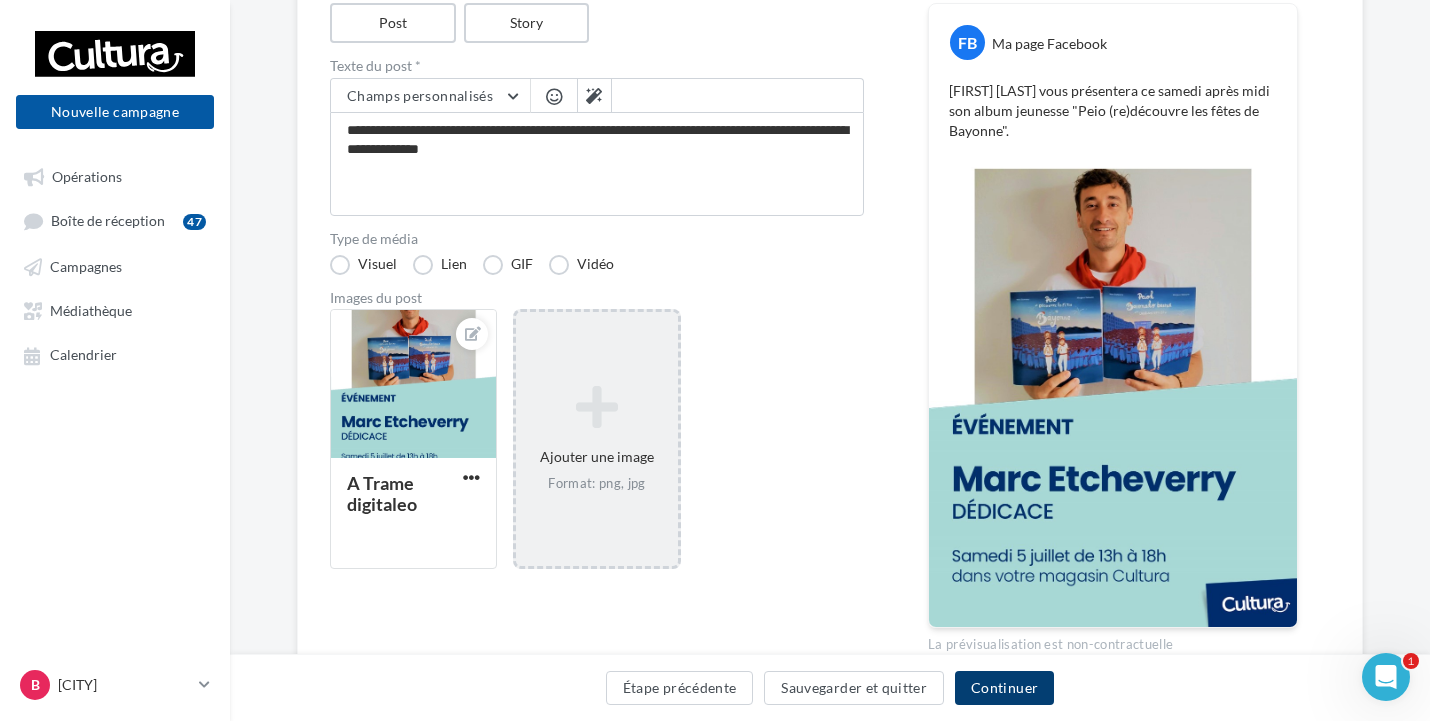 click on "Continuer" at bounding box center [1004, 688] 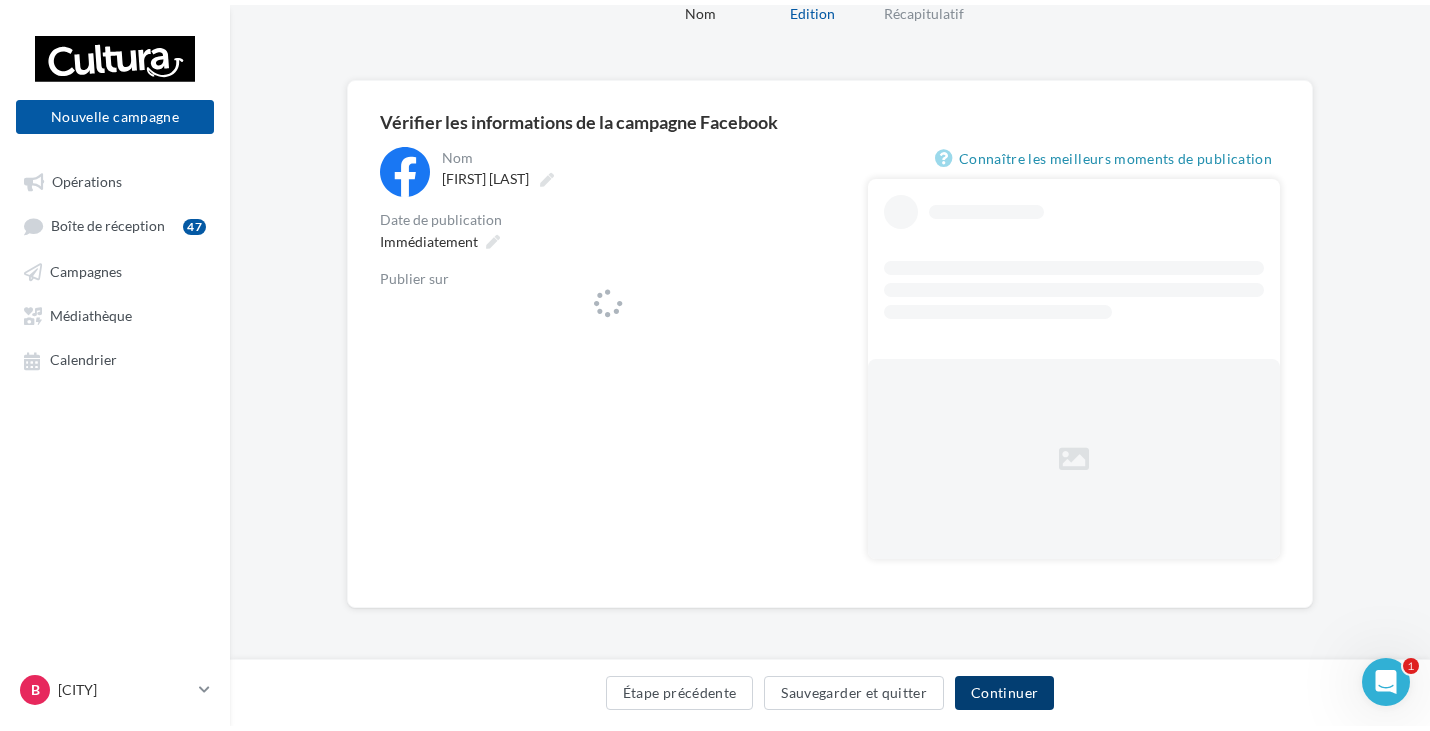 scroll, scrollTop: 0, scrollLeft: 0, axis: both 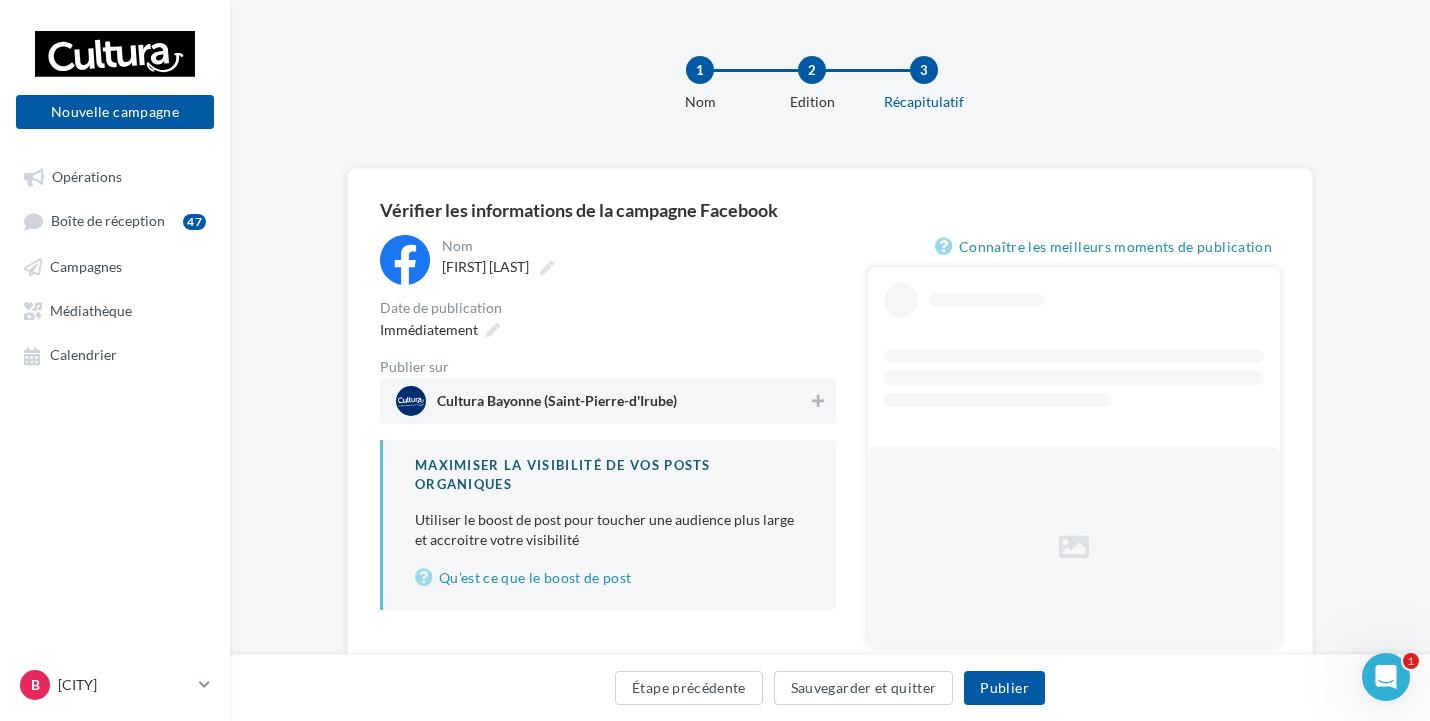click on "Cultura Bayonne (Saint-Pierre-d'Irube)" at bounding box center [557, 405] 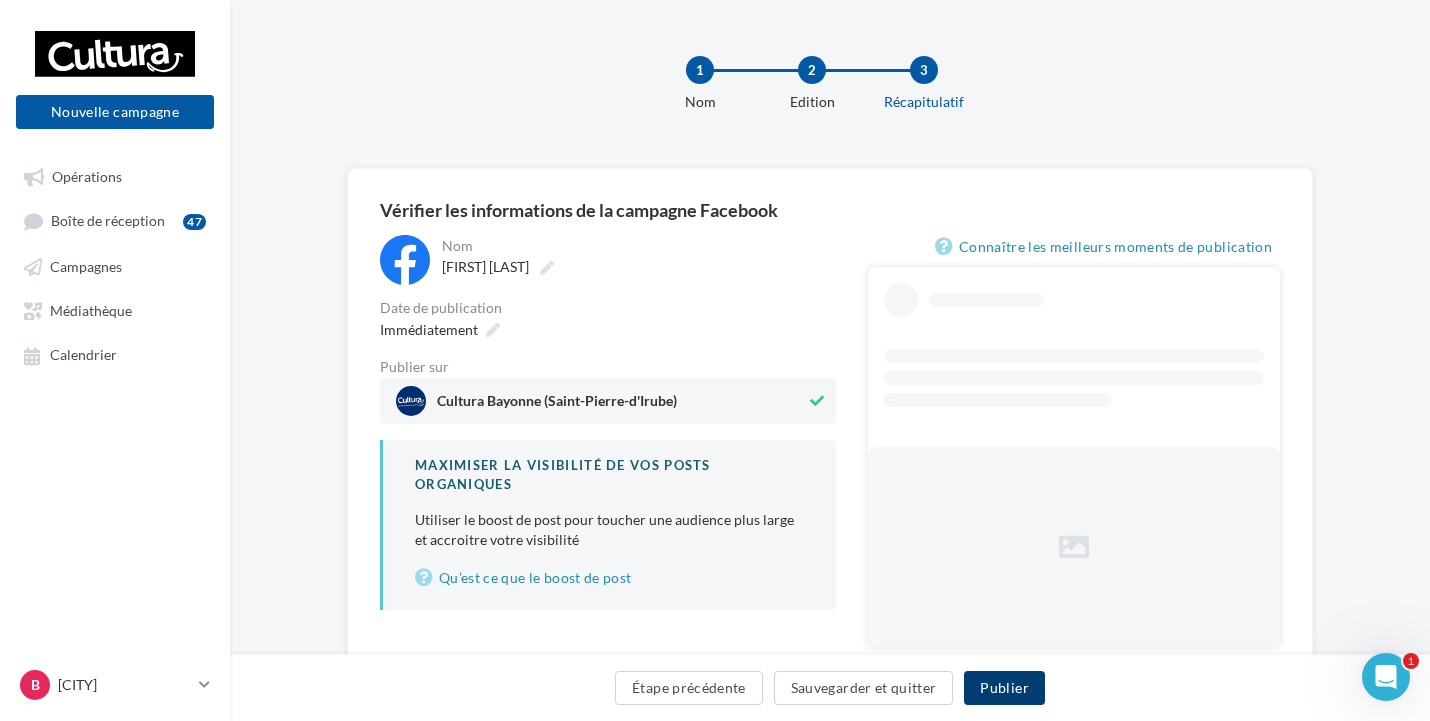 click on "Publier" at bounding box center (1004, 688) 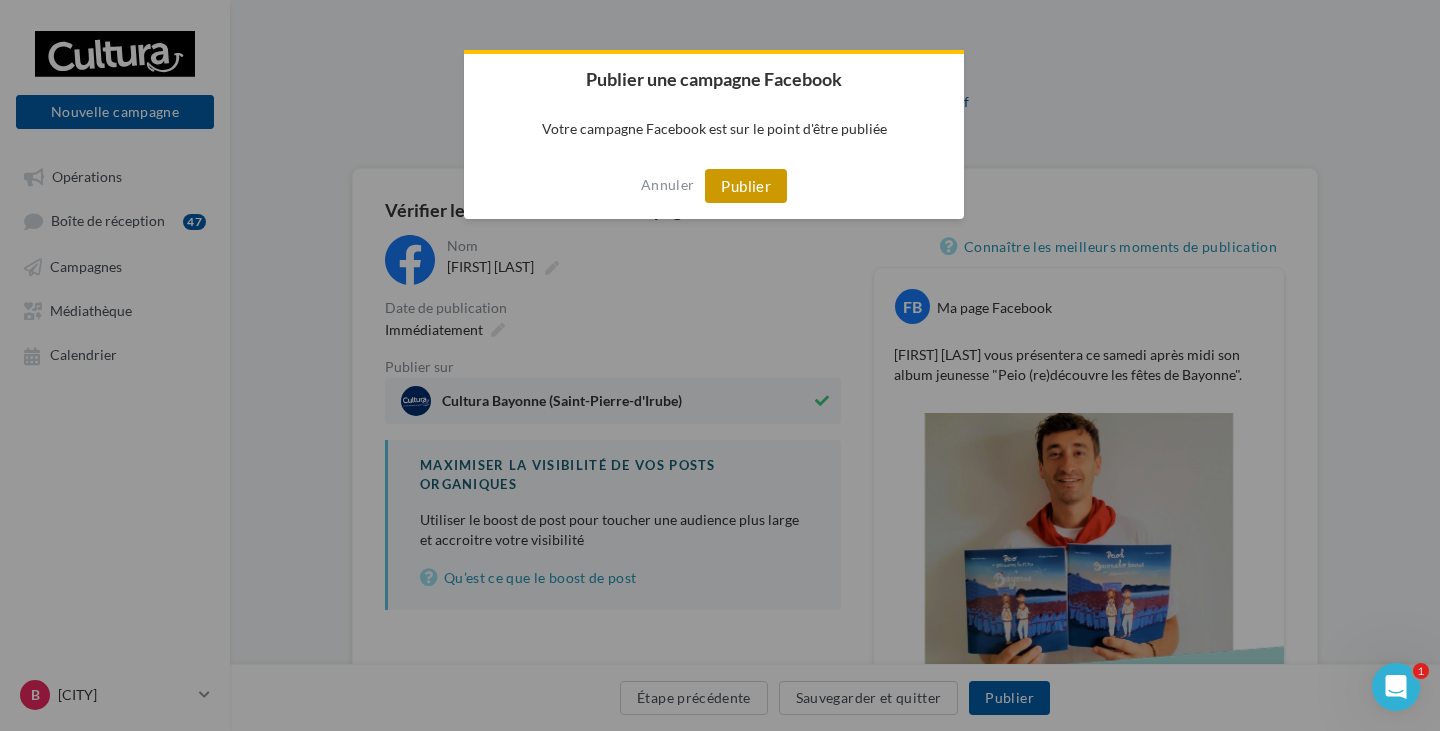 click on "Publier" at bounding box center [746, 186] 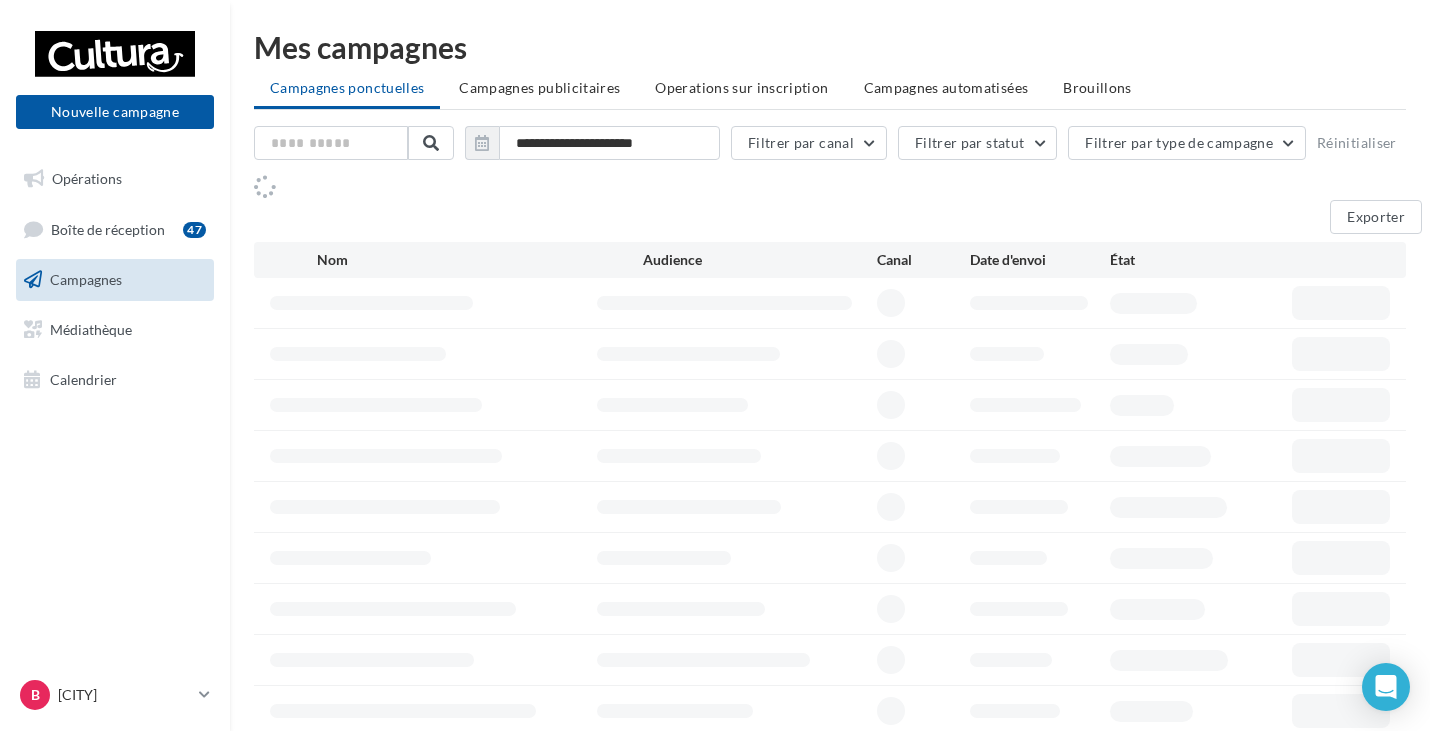 scroll, scrollTop: 0, scrollLeft: 0, axis: both 